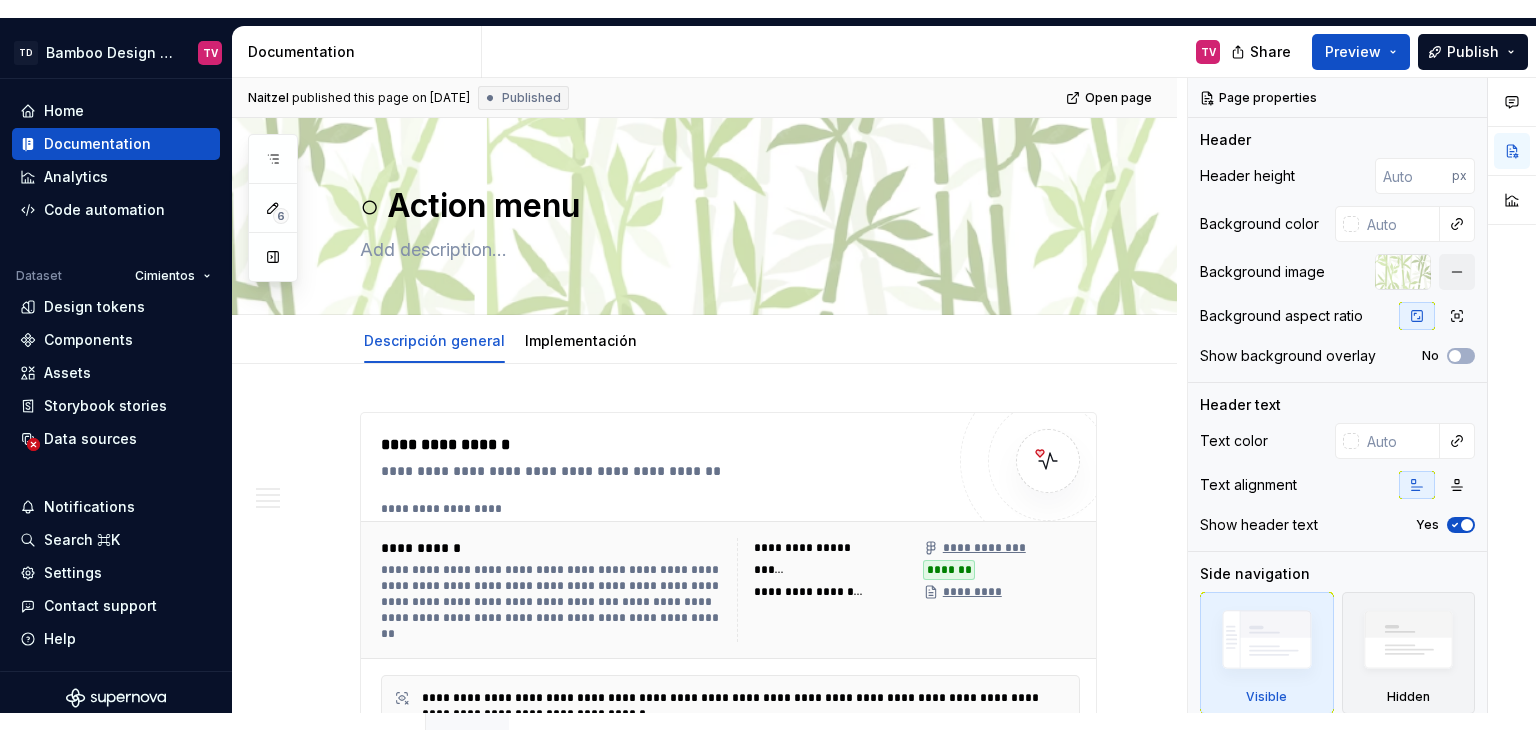 scroll, scrollTop: 0, scrollLeft: 0, axis: both 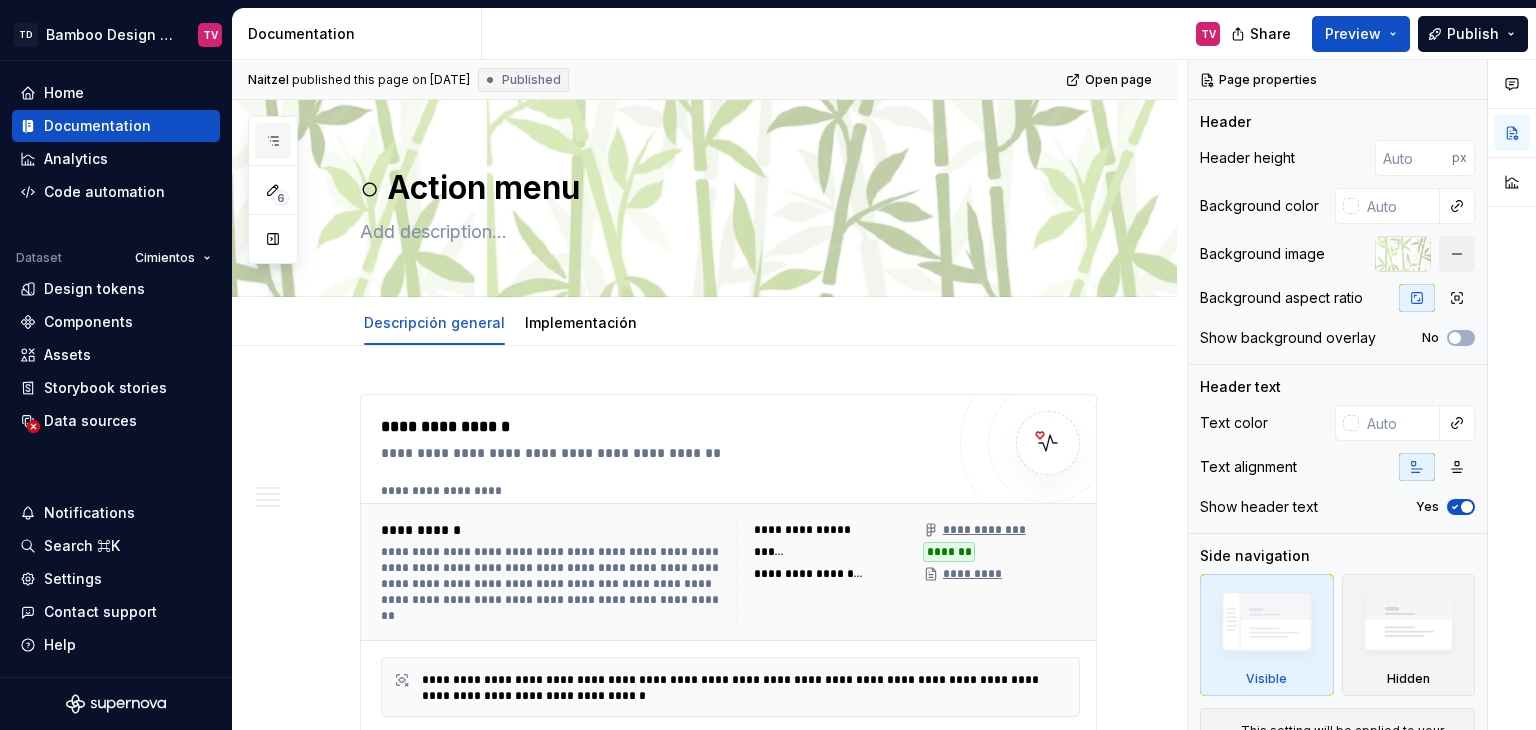 click 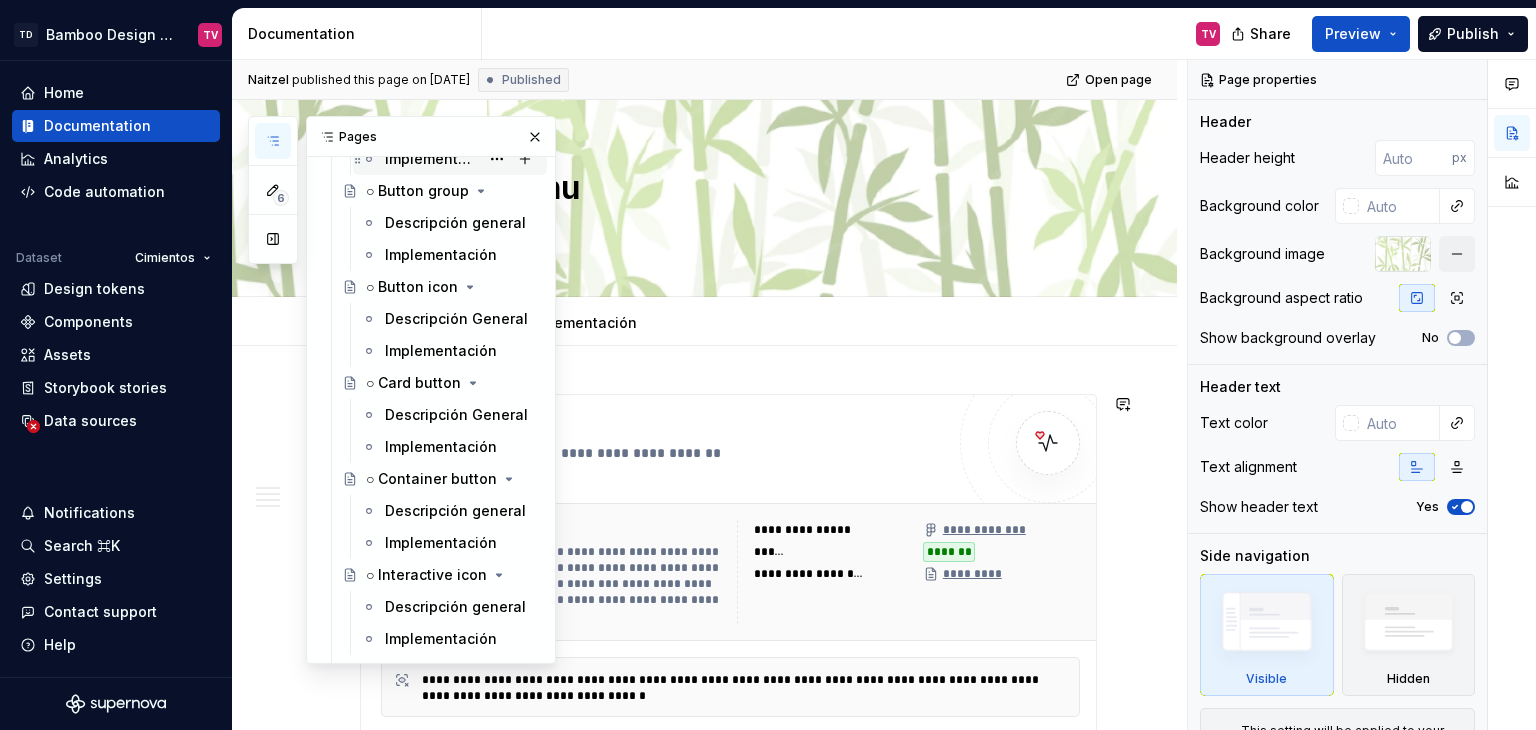 scroll, scrollTop: 3100, scrollLeft: 0, axis: vertical 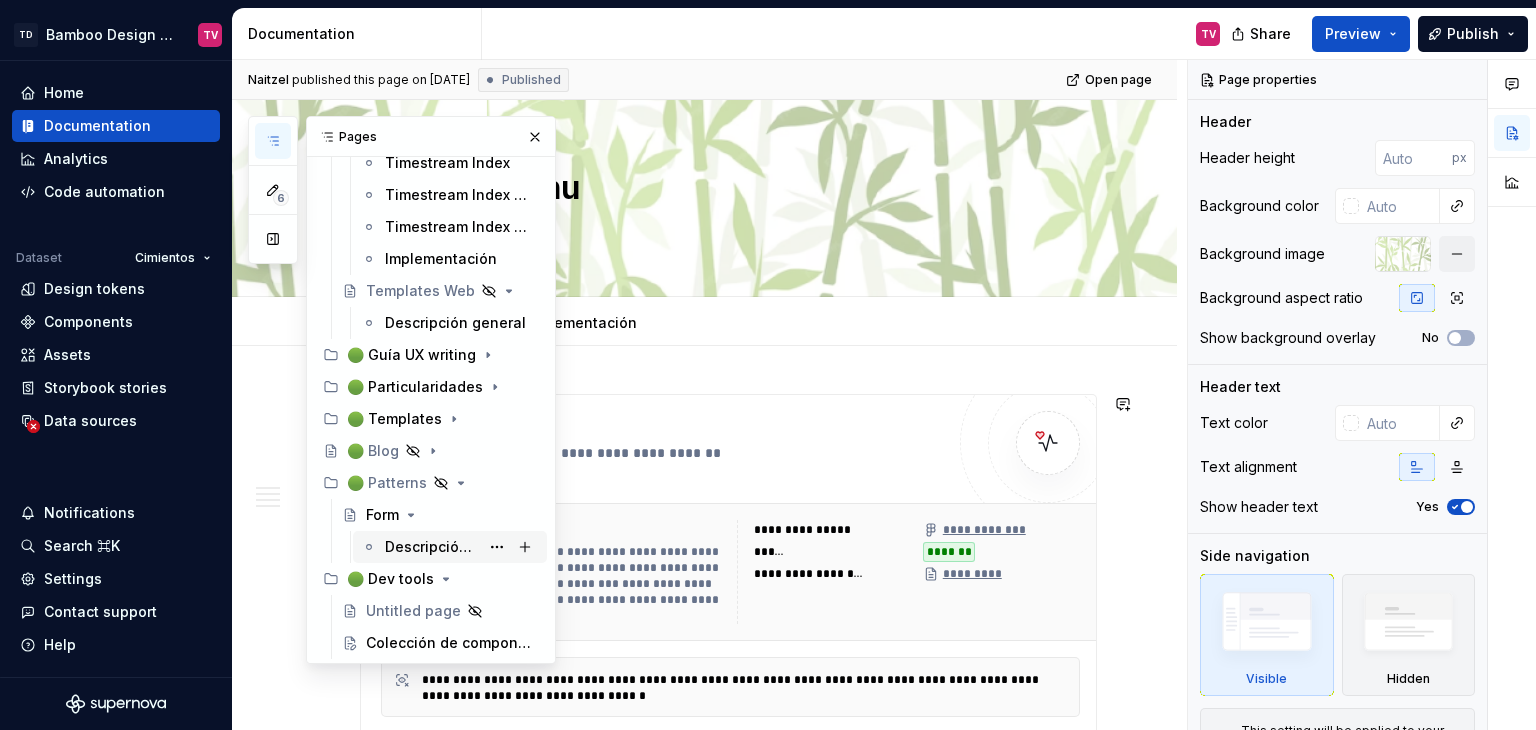 click on "Descripción general" at bounding box center [432, 547] 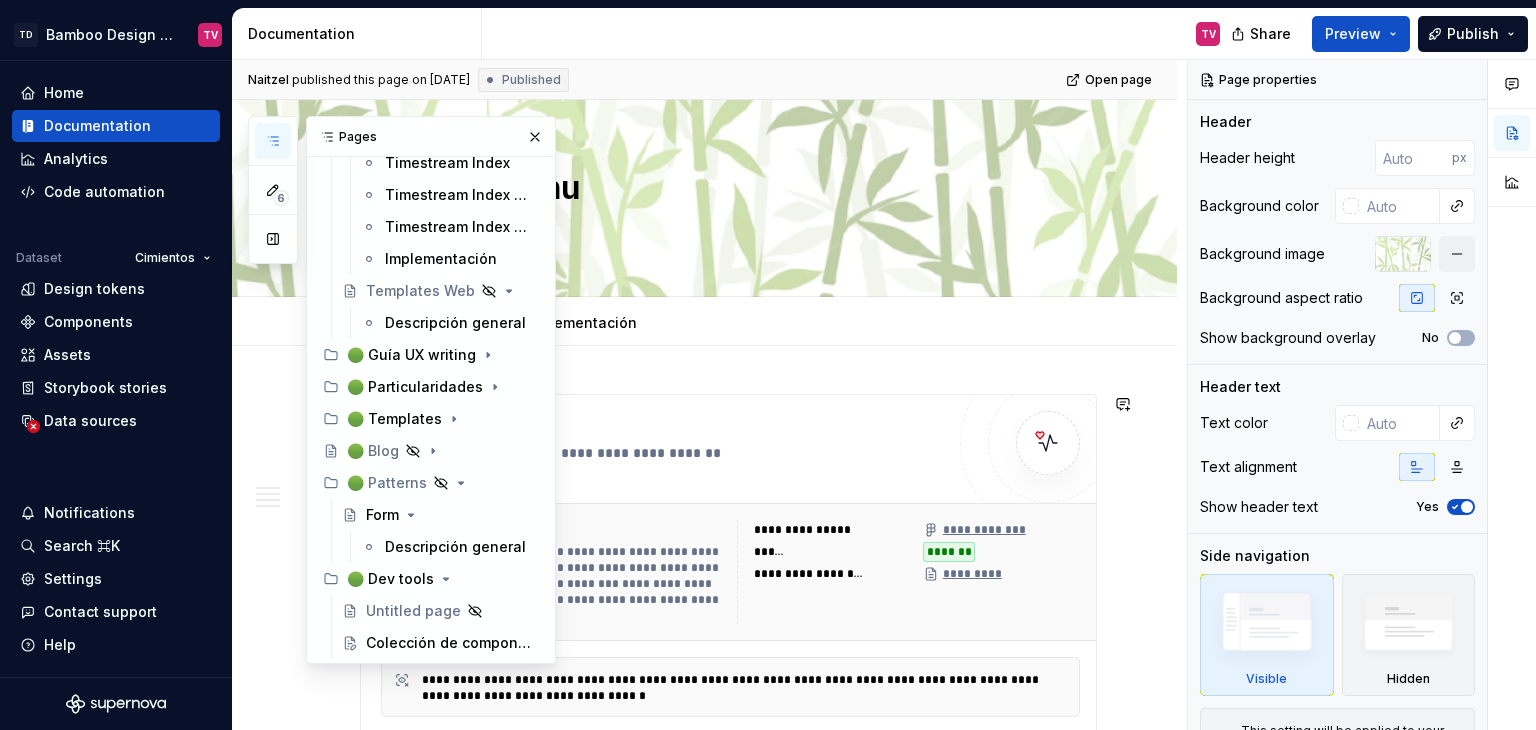 drag, startPoint x: 396, startPoint y: 542, endPoint x: 940, endPoint y: 15, distance: 757.40674 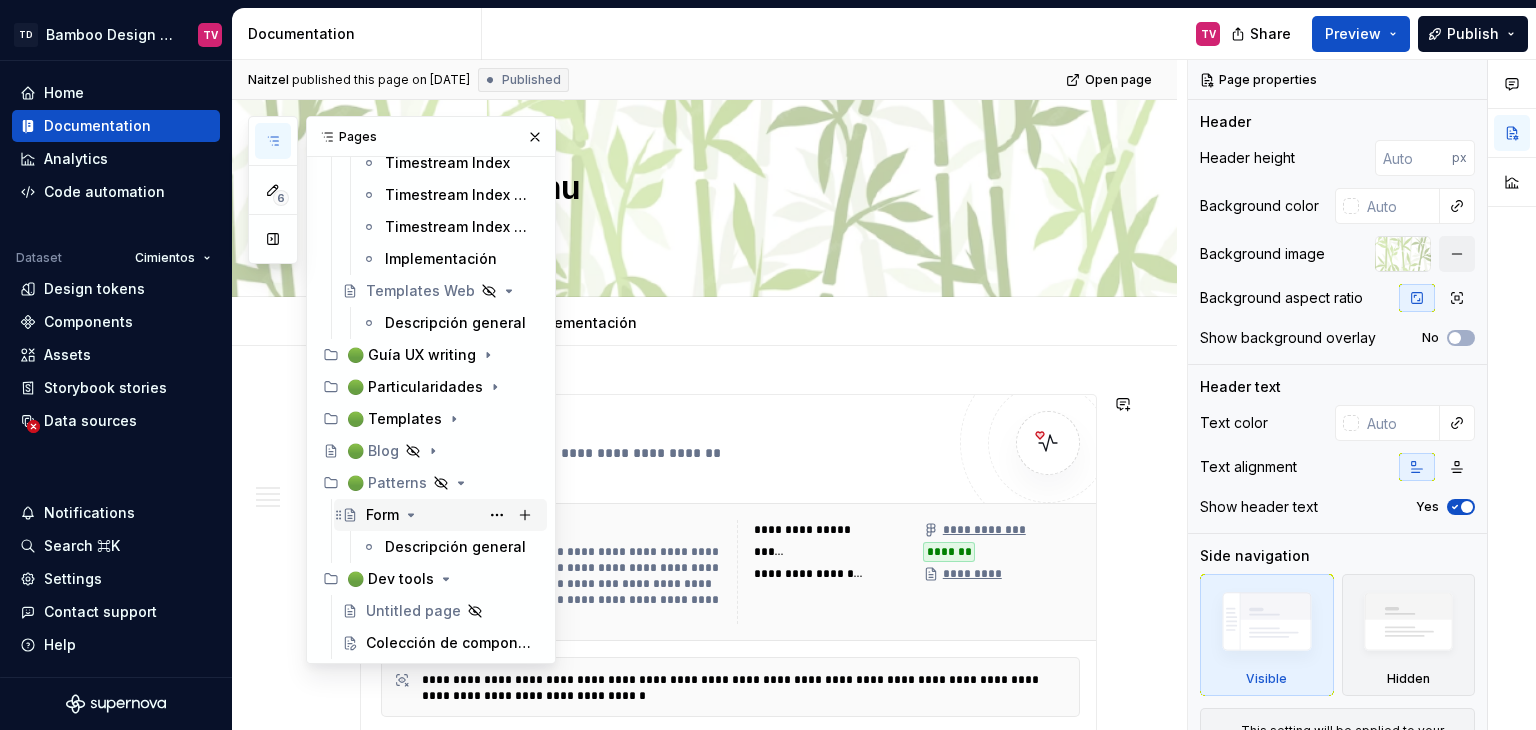 click on "Form" at bounding box center [382, 515] 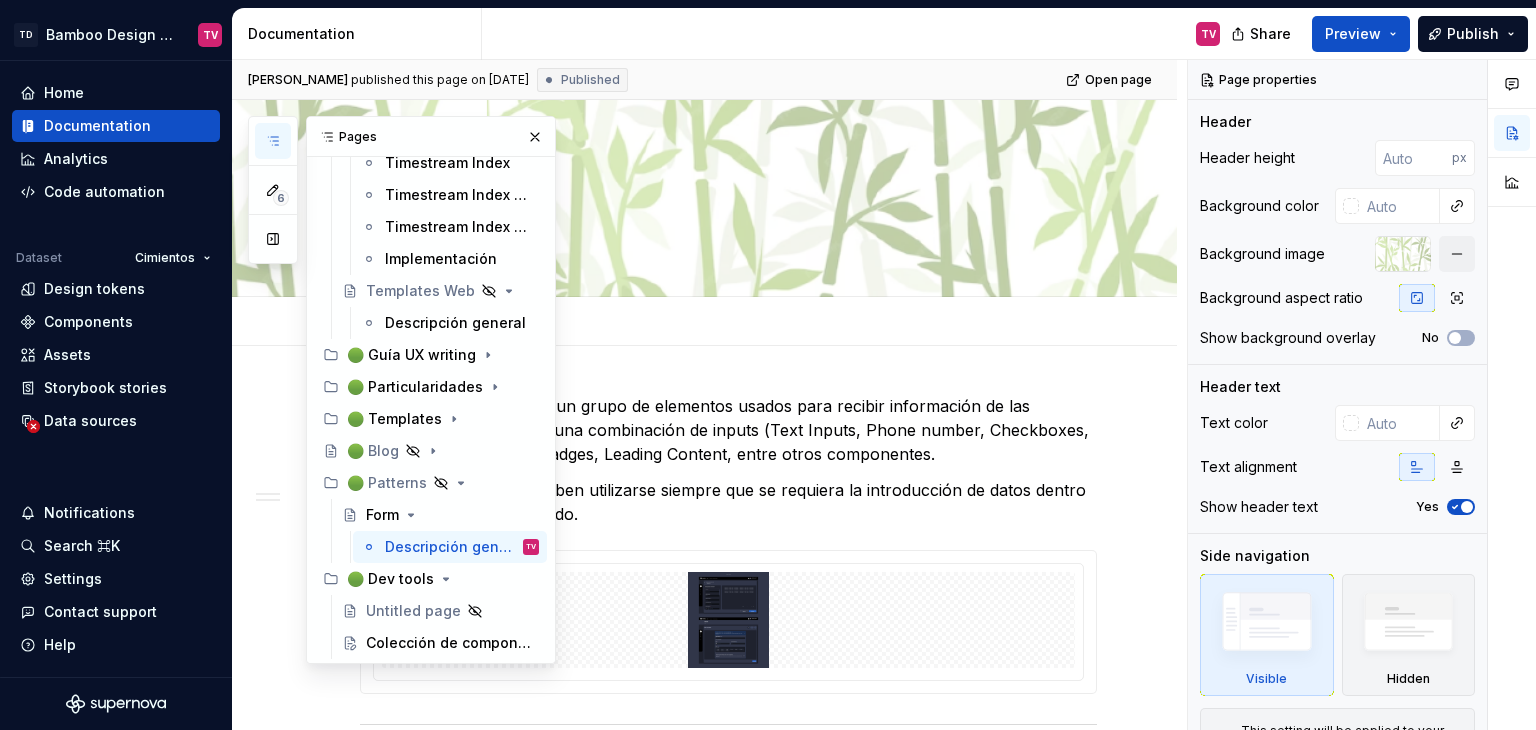 click at bounding box center (535, 137) 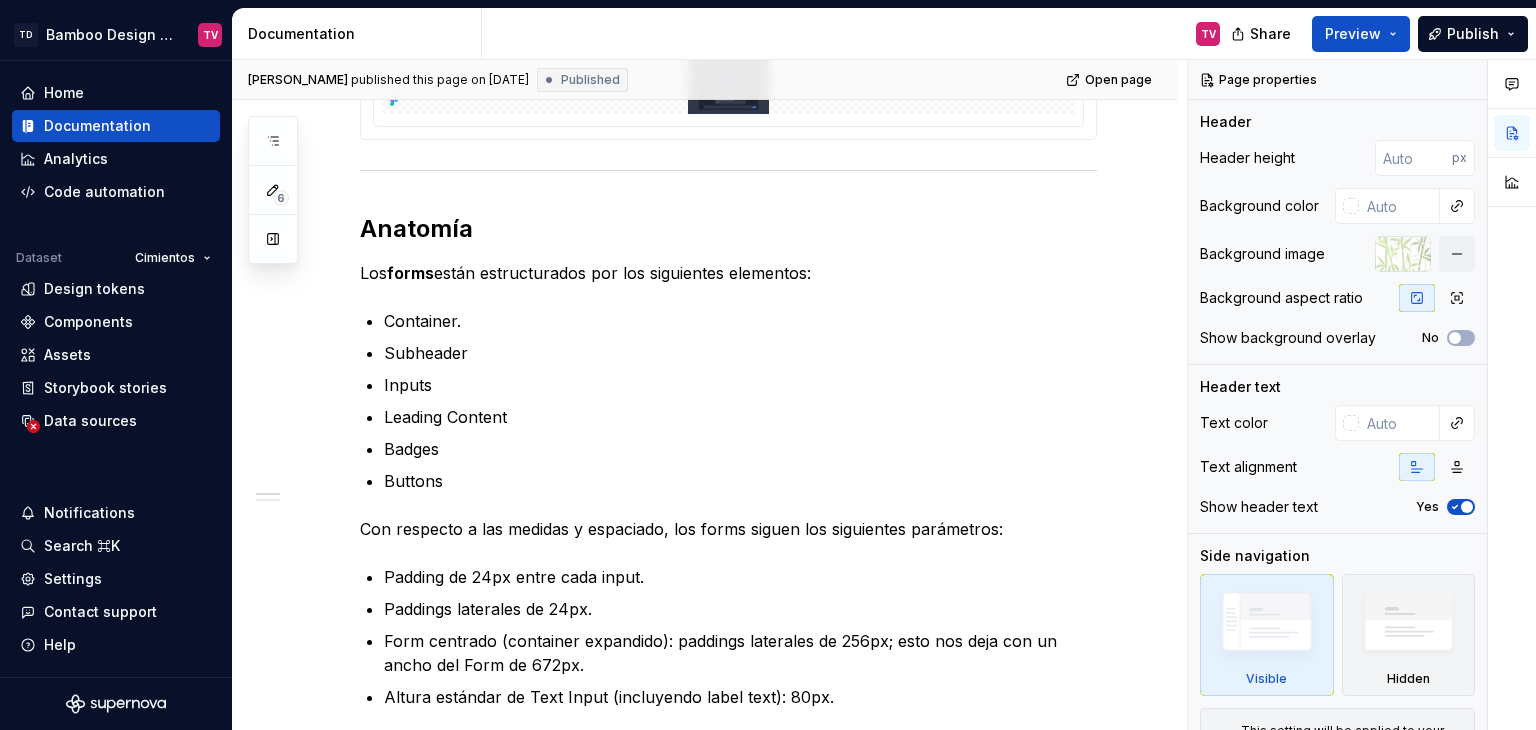 scroll, scrollTop: 0, scrollLeft: 0, axis: both 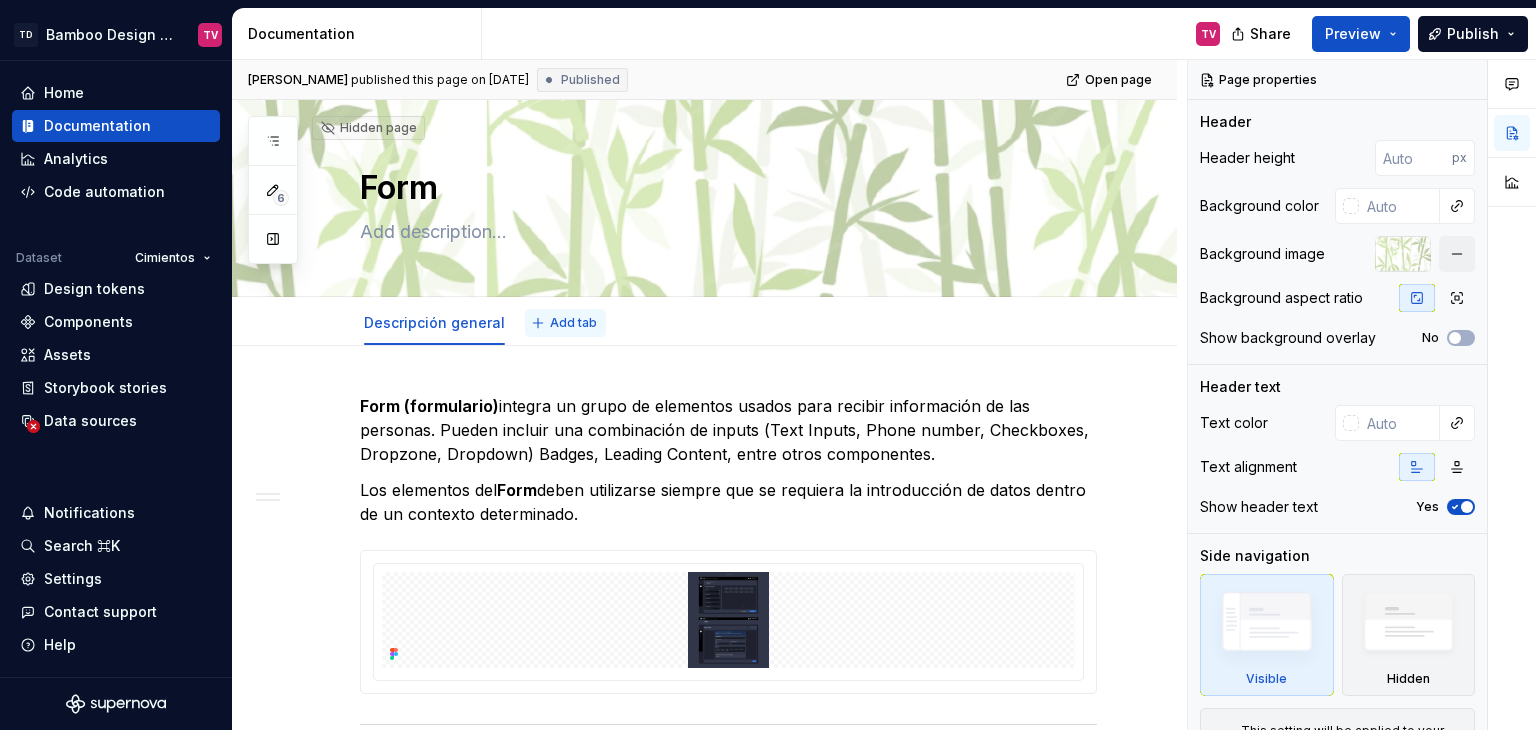click on "Add tab" at bounding box center [573, 323] 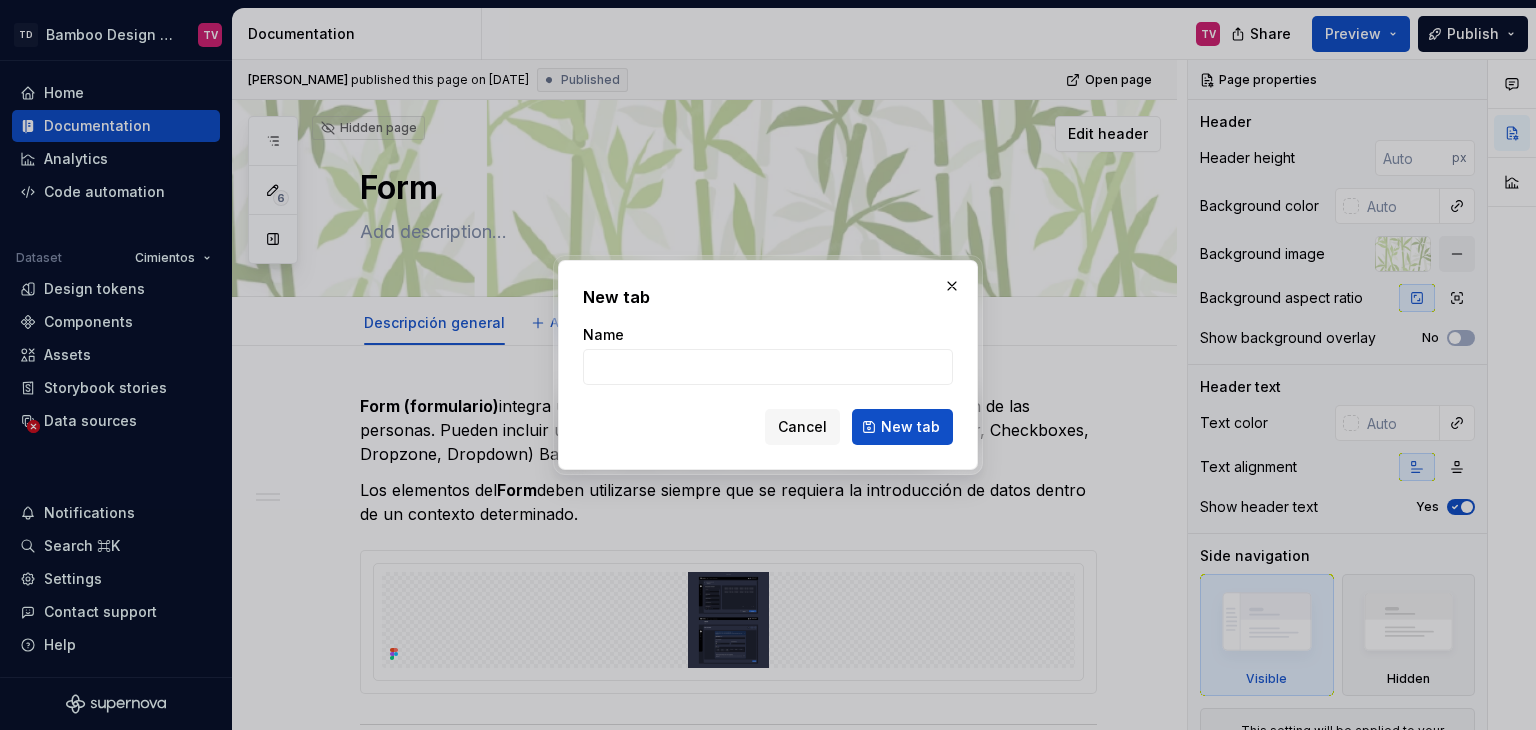 click at bounding box center (952, 286) 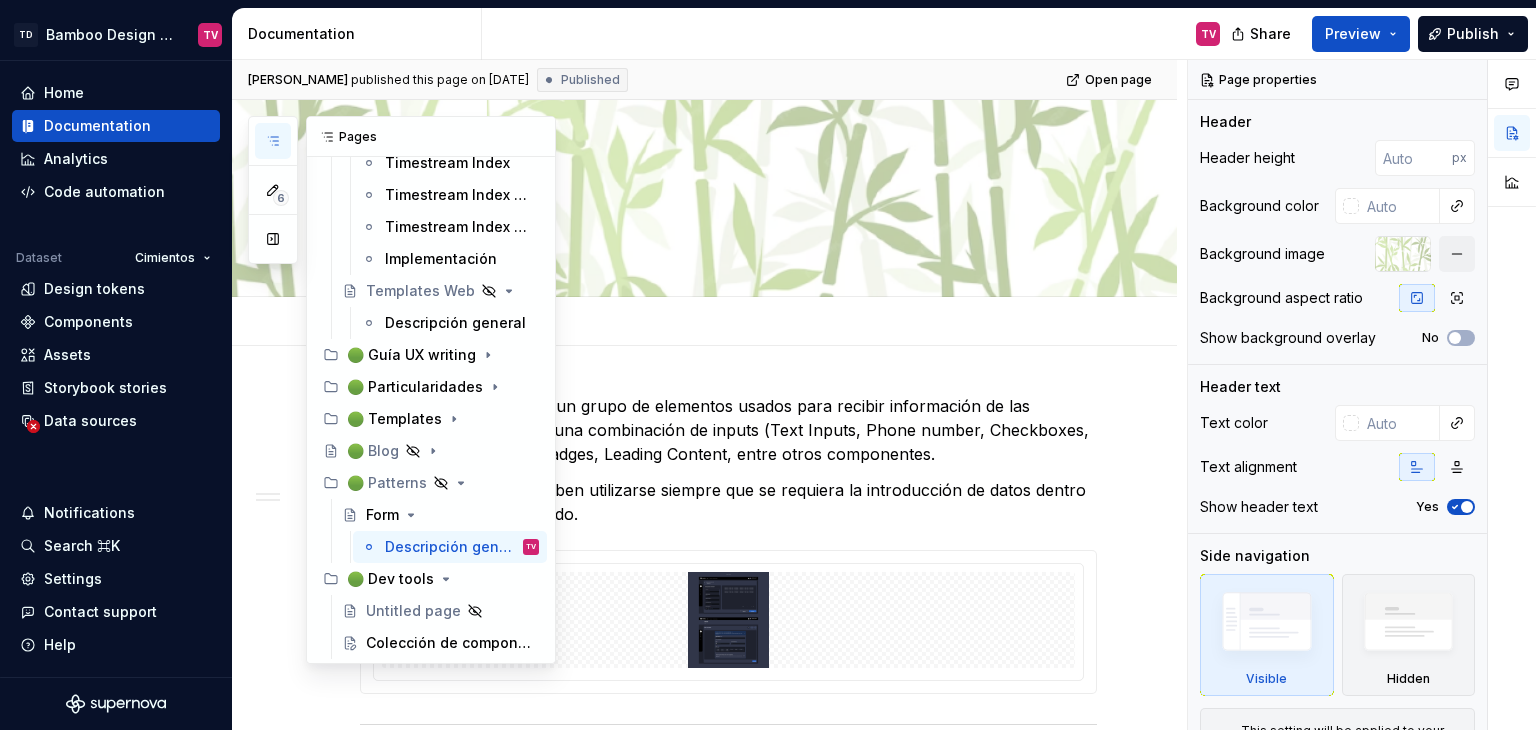 click 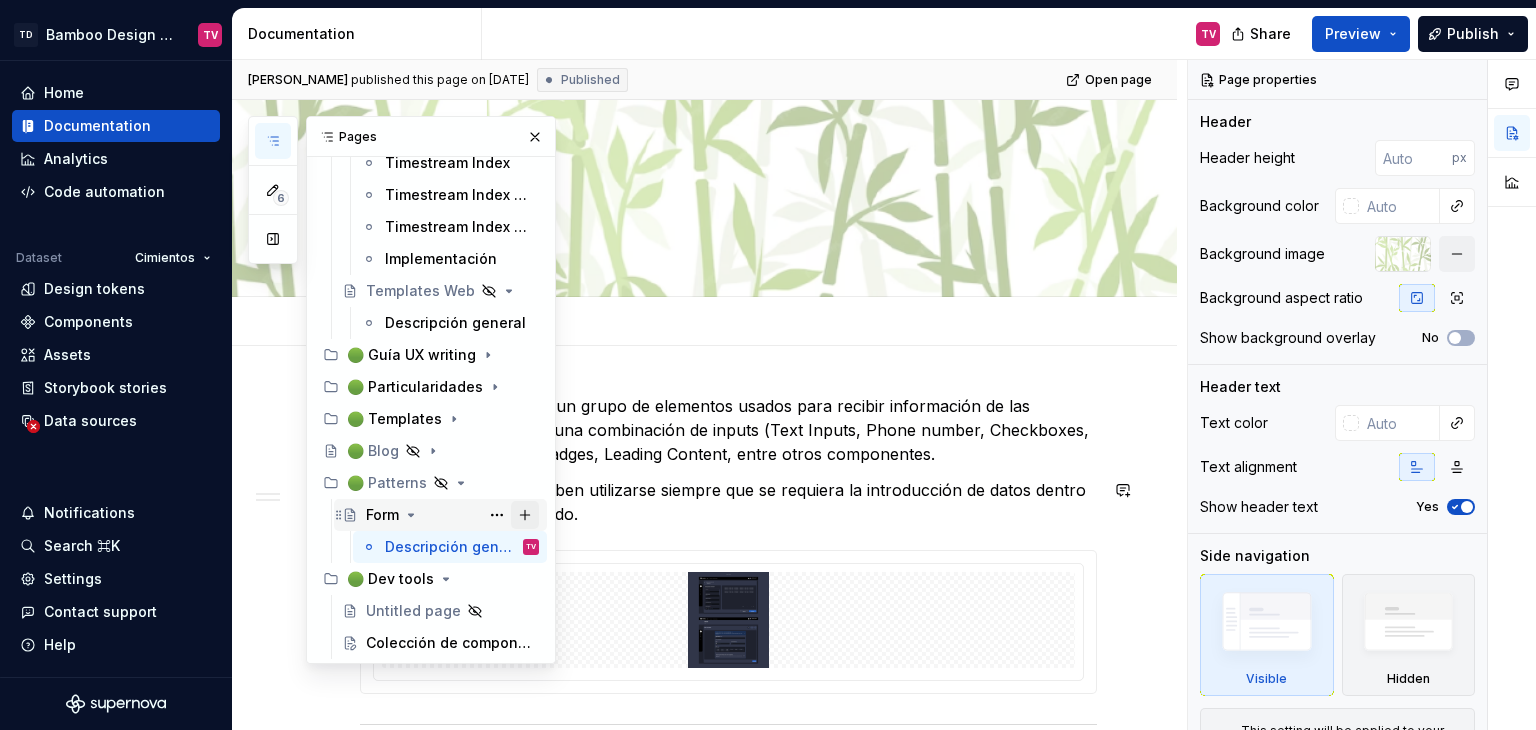 click at bounding box center (525, 515) 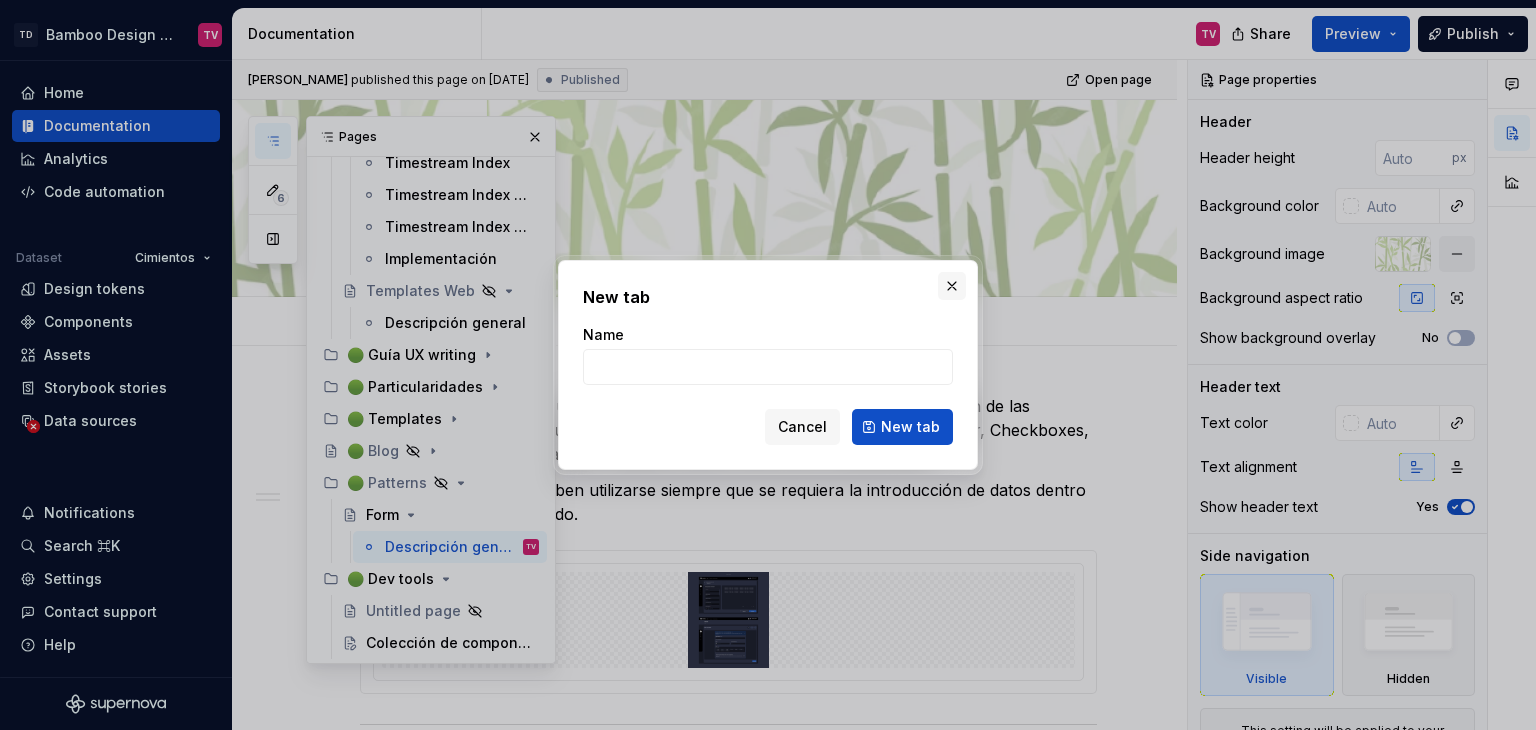 click at bounding box center [952, 286] 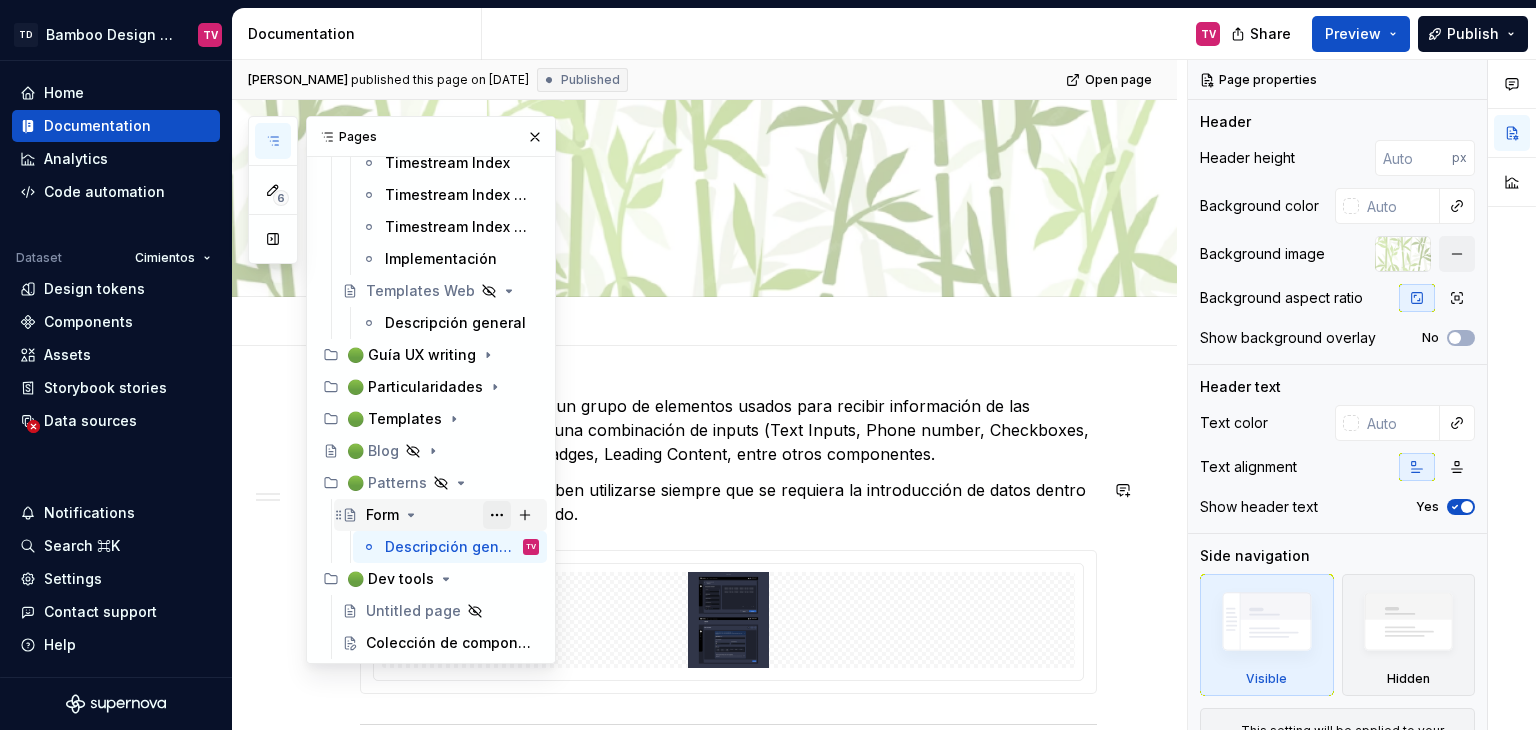 click at bounding box center (497, 515) 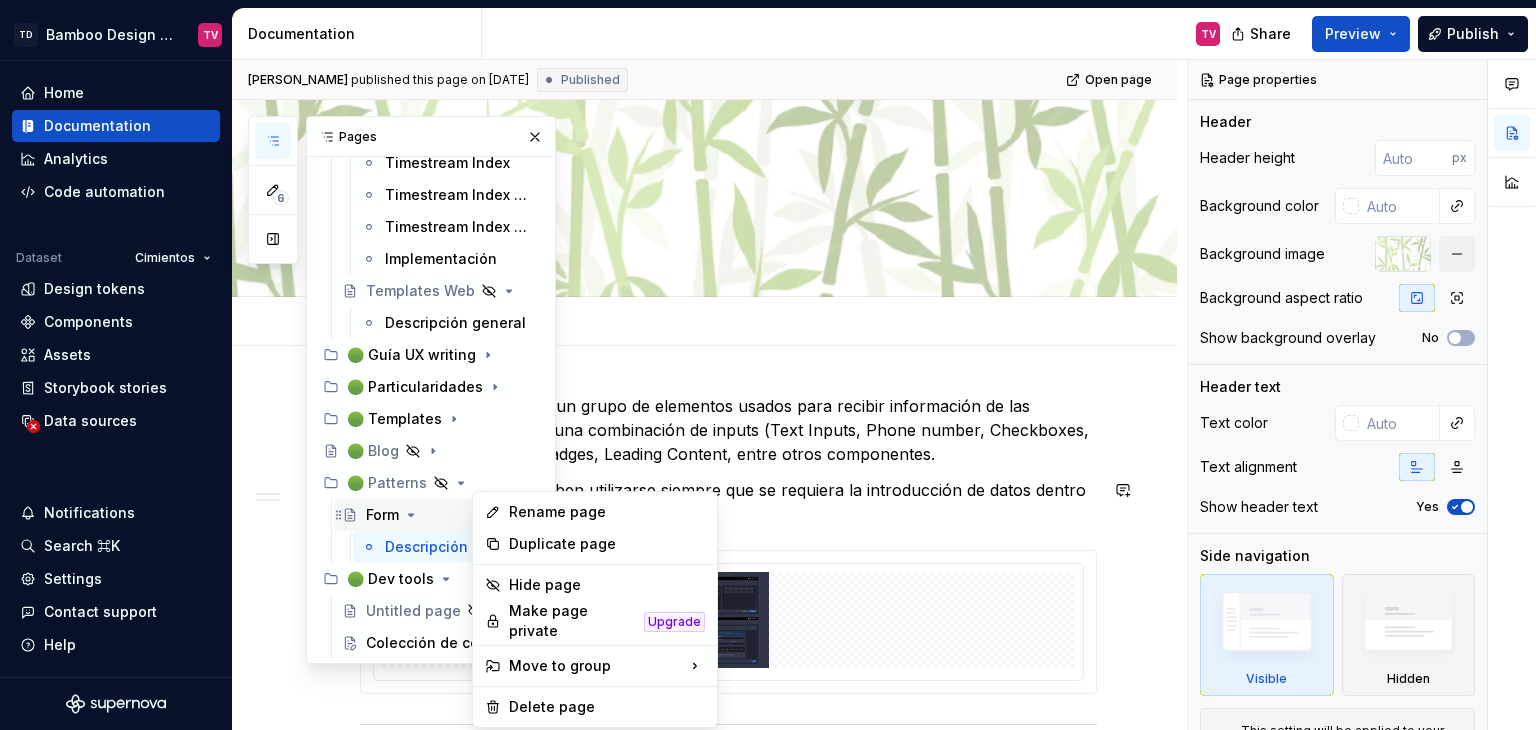 click on "Rename page" at bounding box center (607, 512) 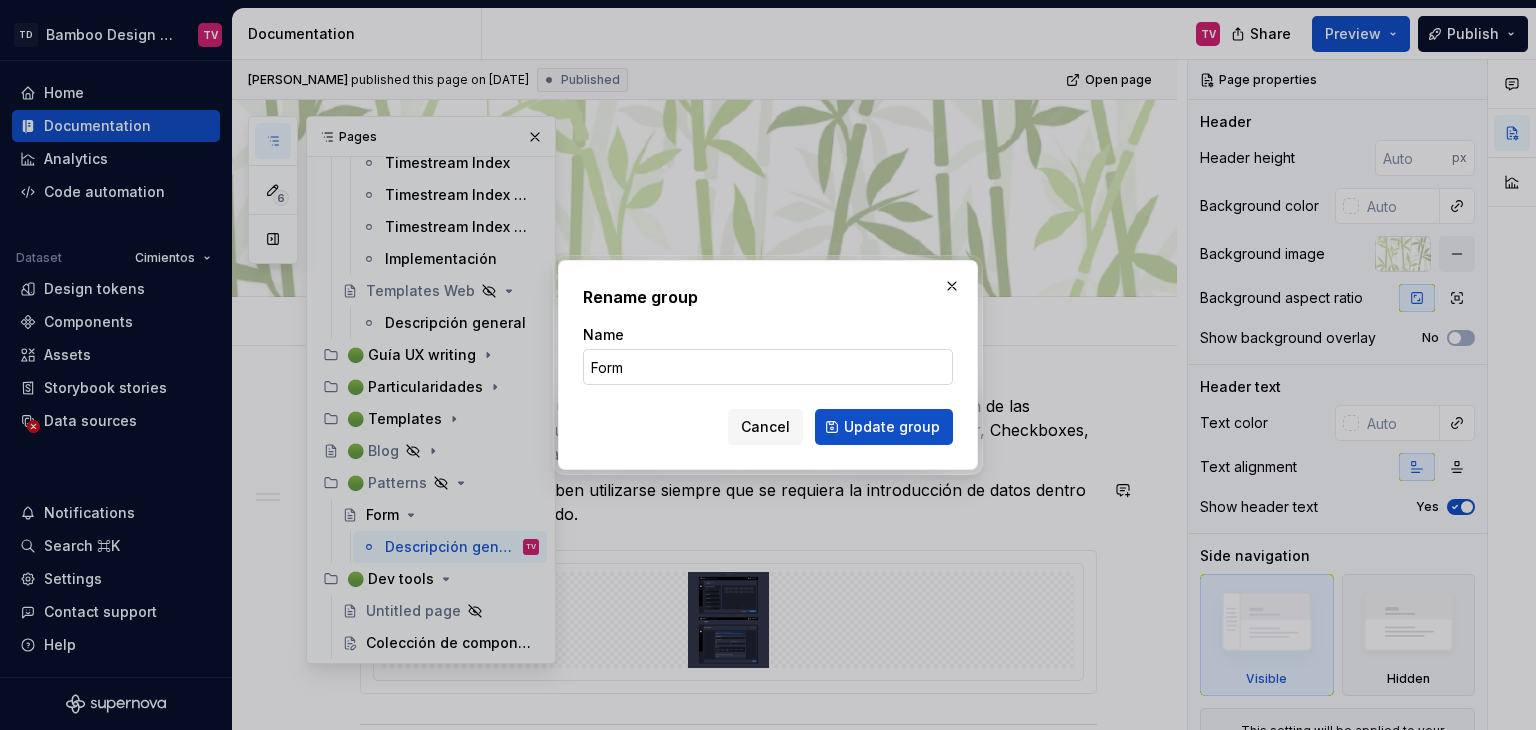 click on "Form" at bounding box center (768, 367) 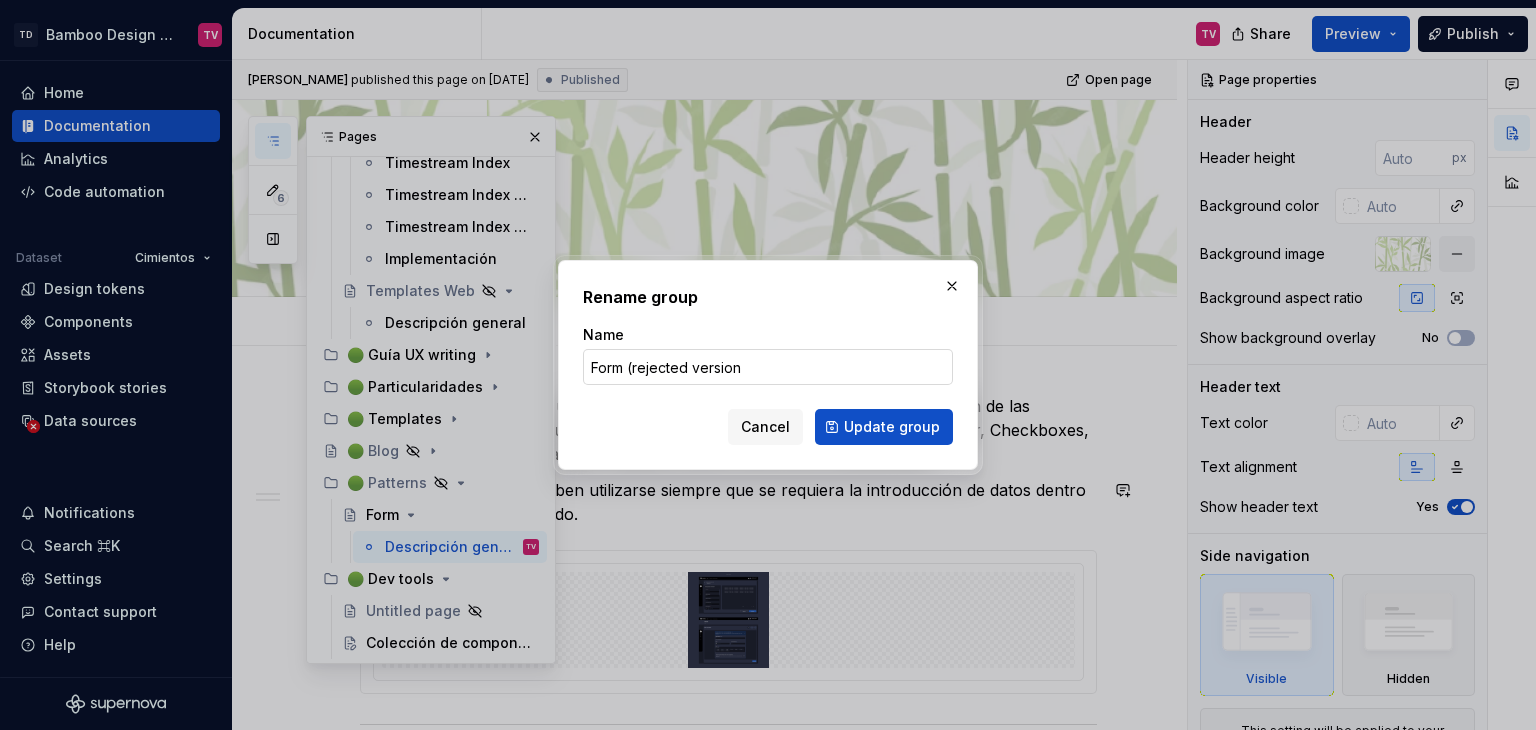 type on "Form (rejected version)" 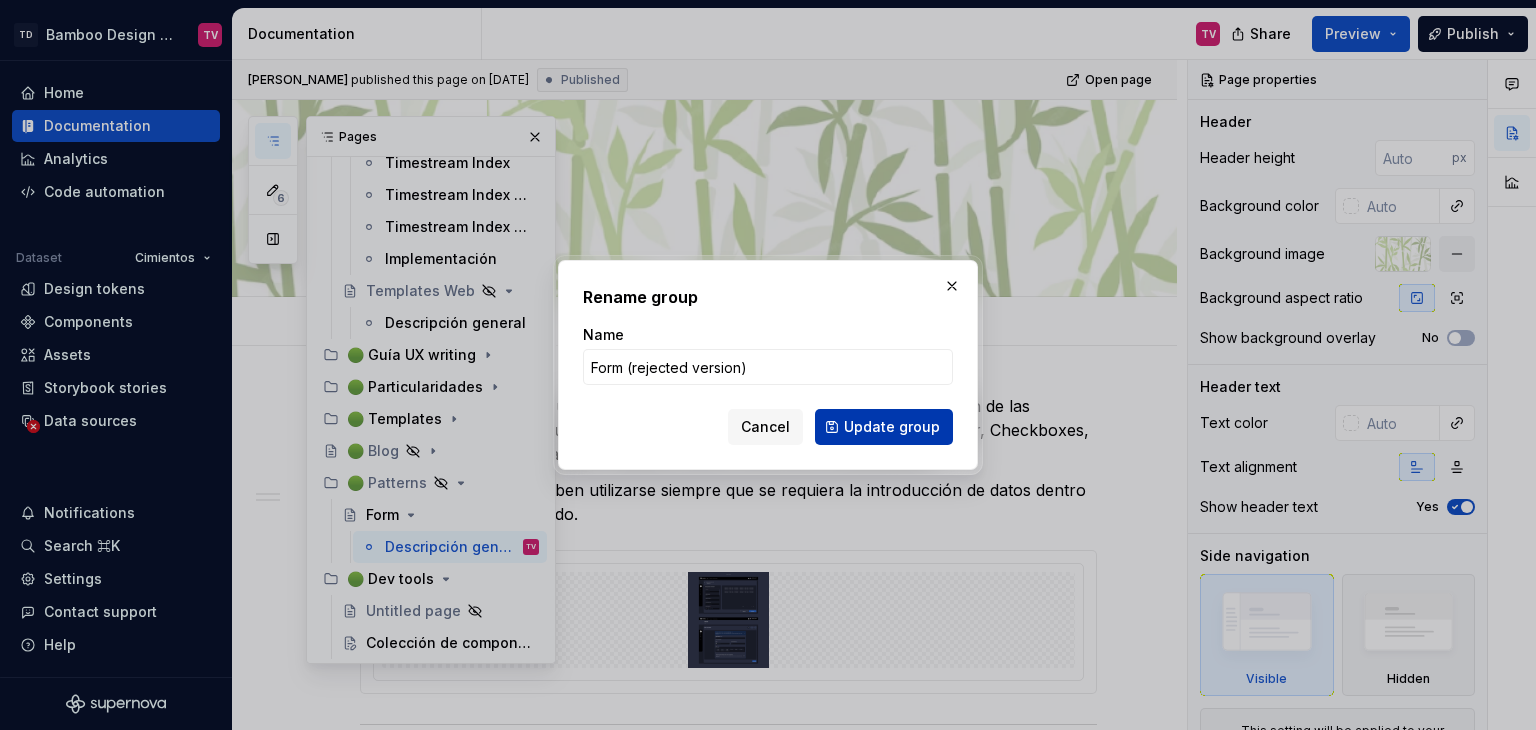 click on "Update group" at bounding box center [892, 427] 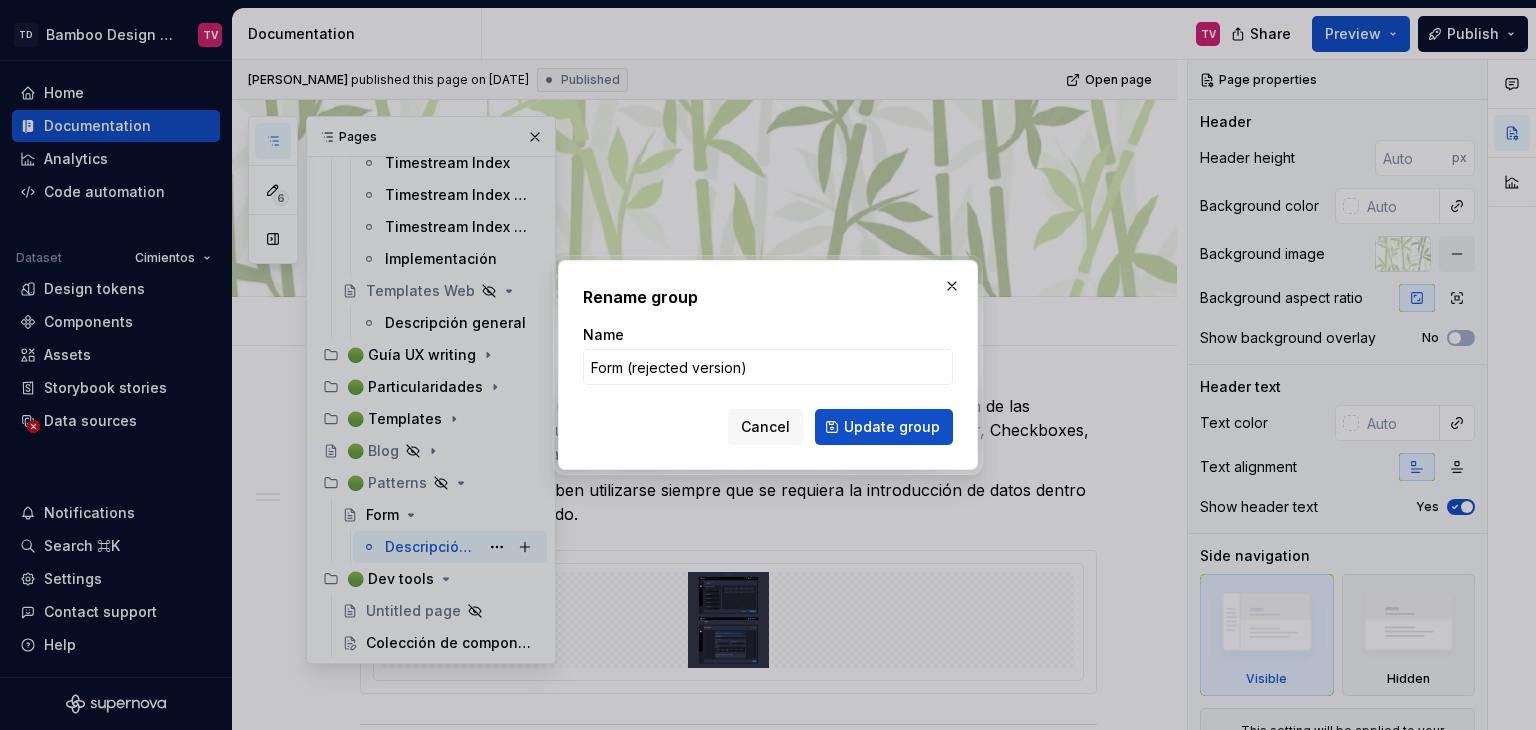 type on "*" 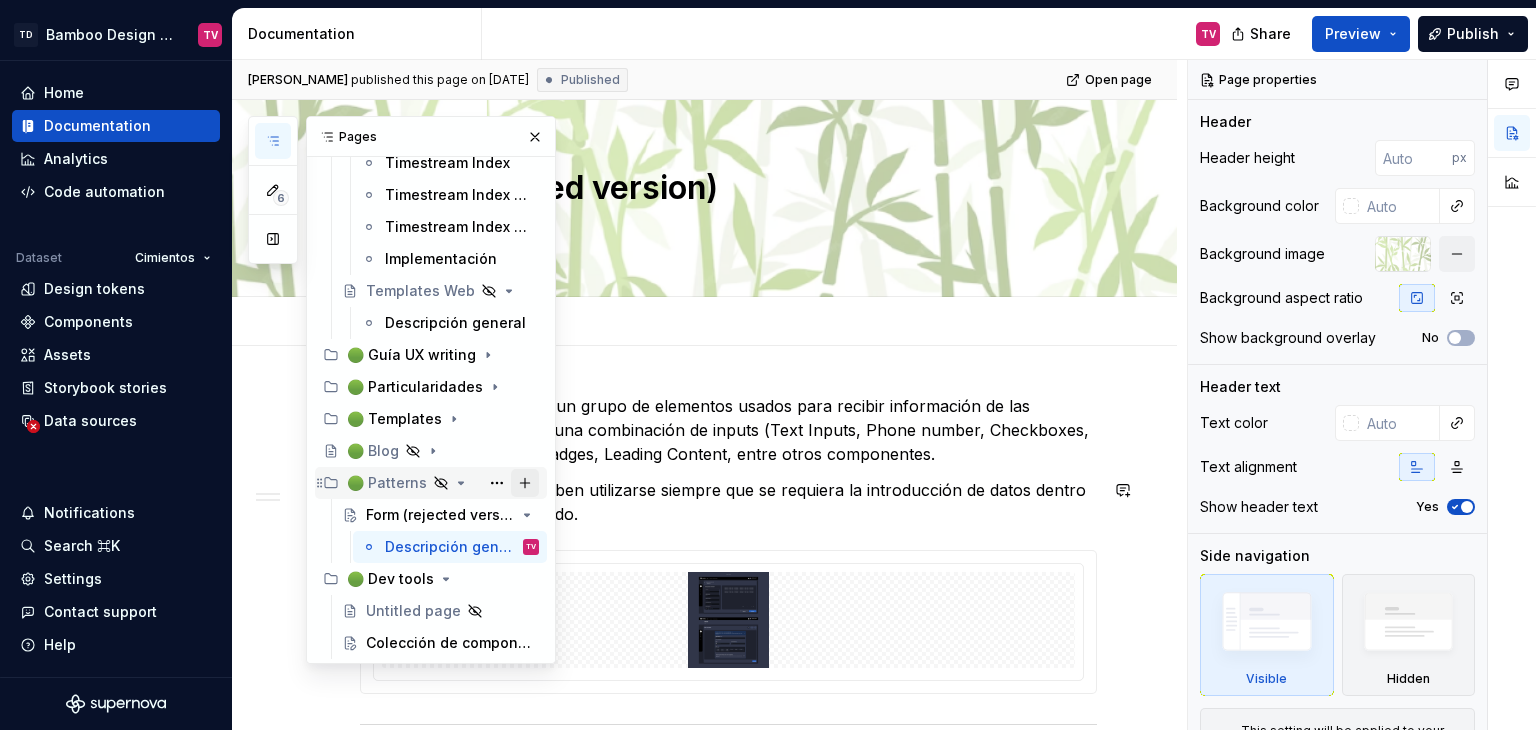 click at bounding box center [525, 483] 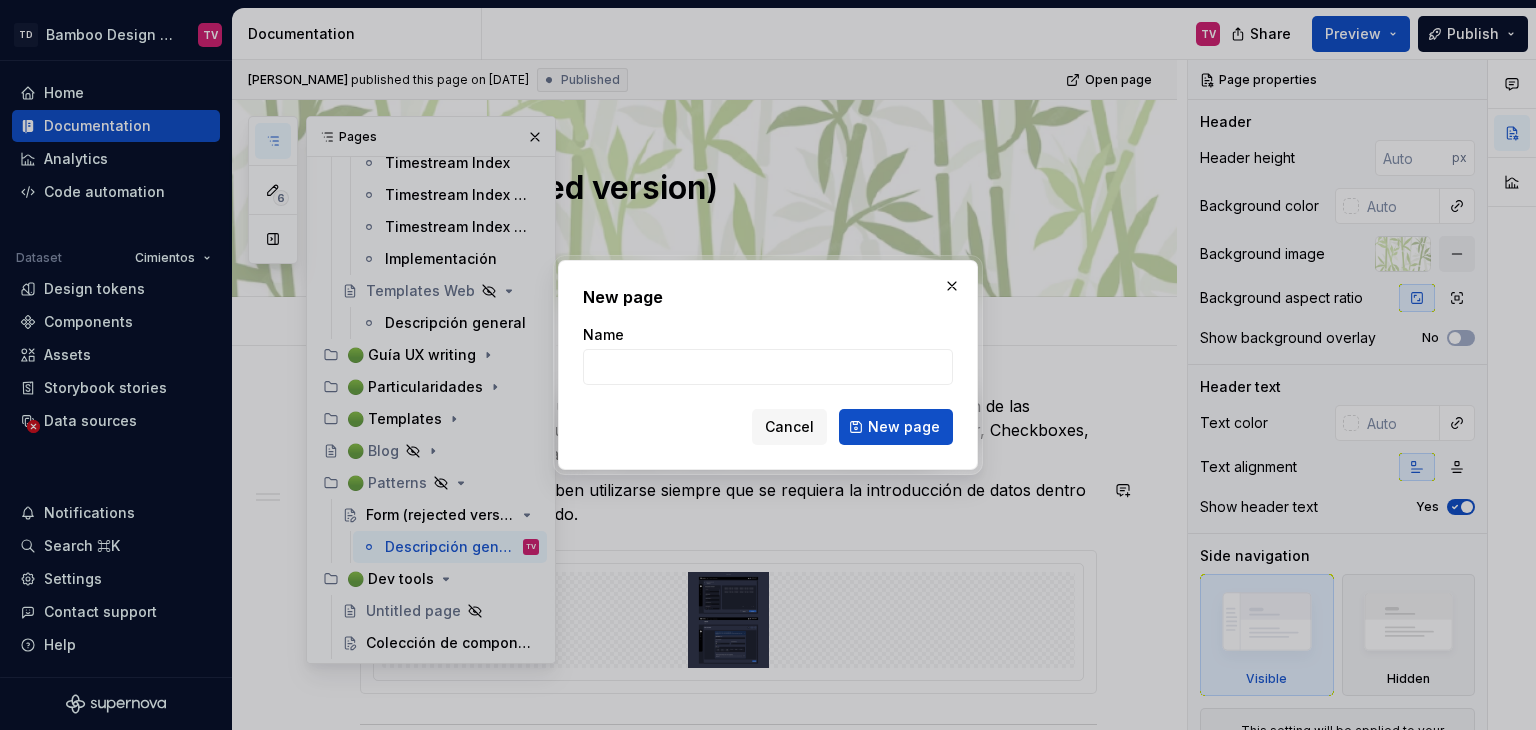 type on "*" 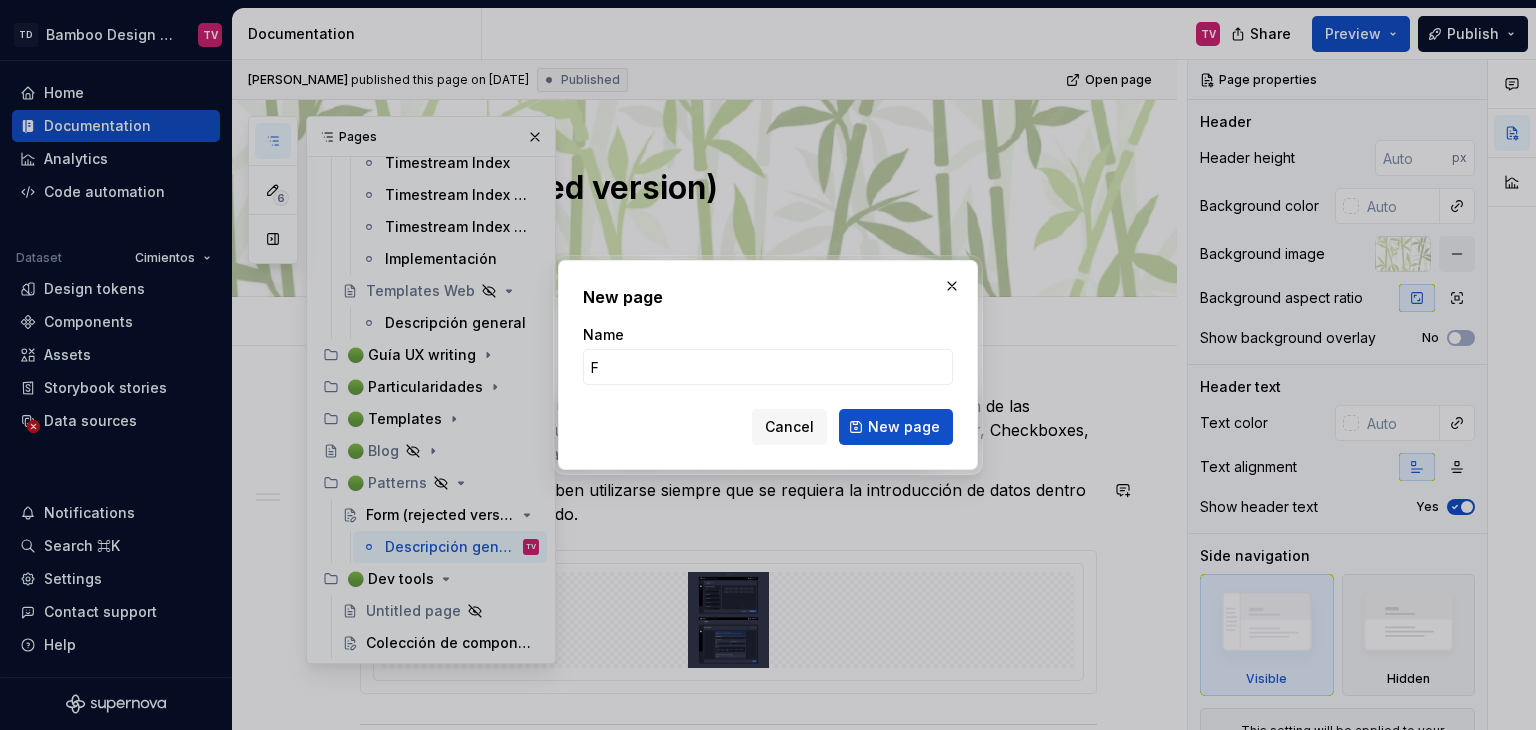 type on "FO" 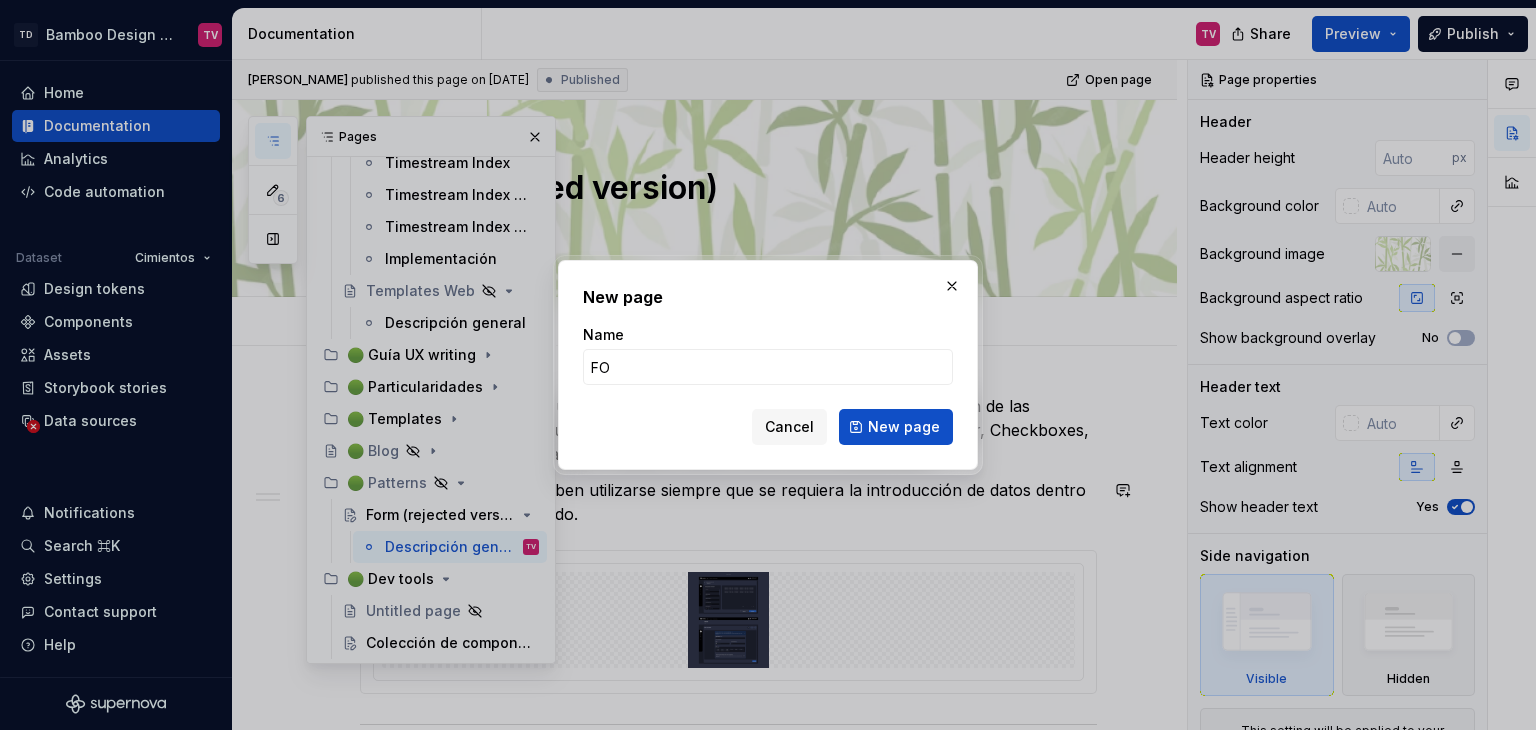 type on "*" 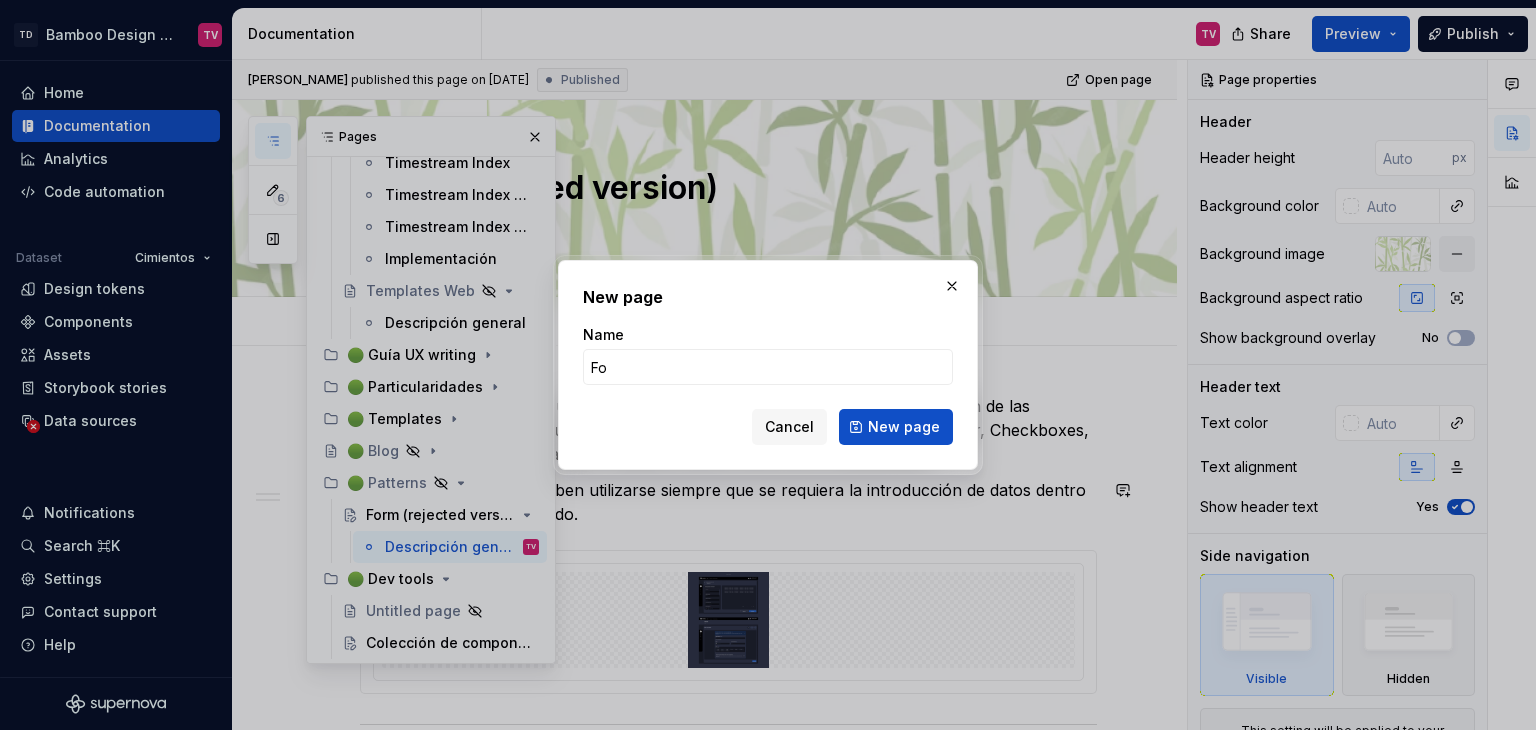 type on "F" 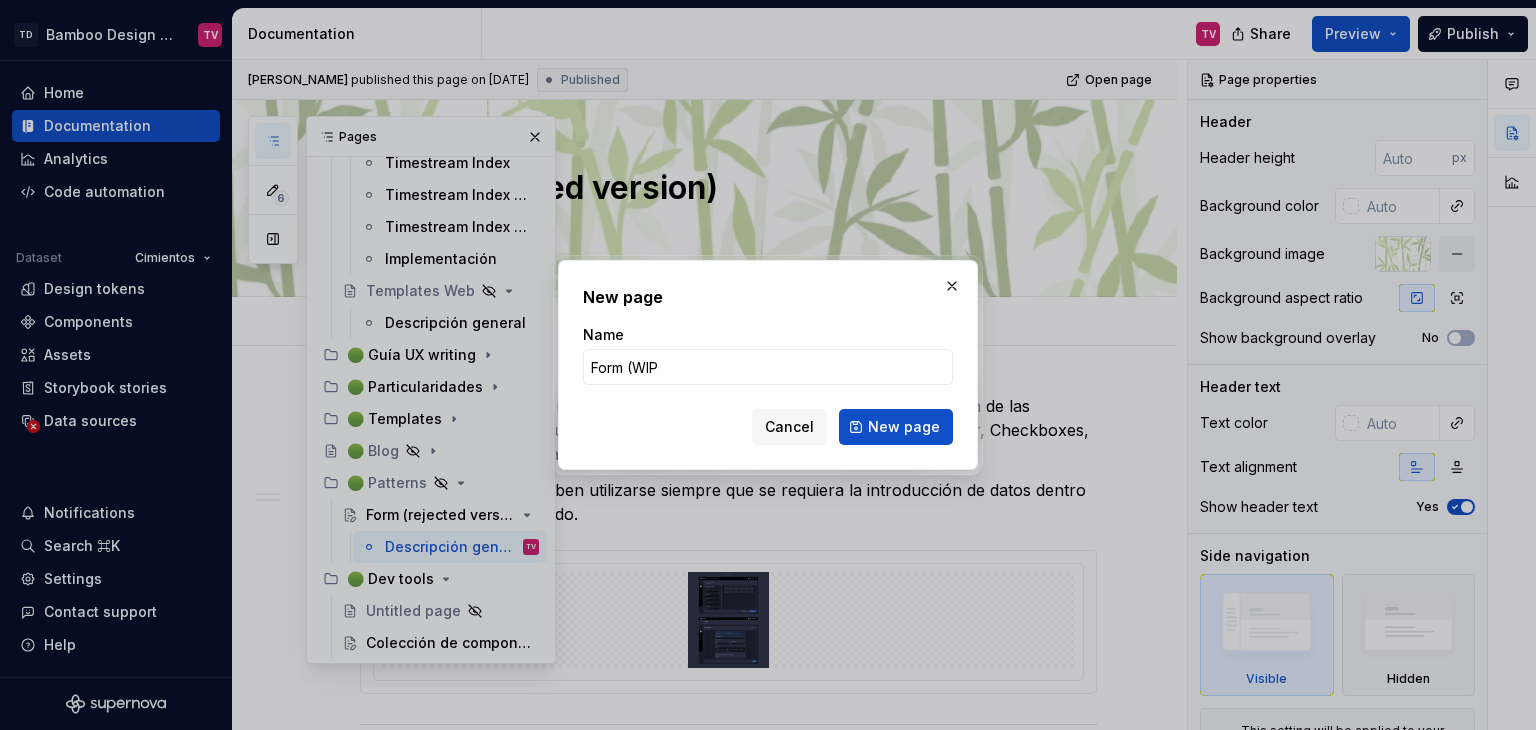 type on "Form (WIP)" 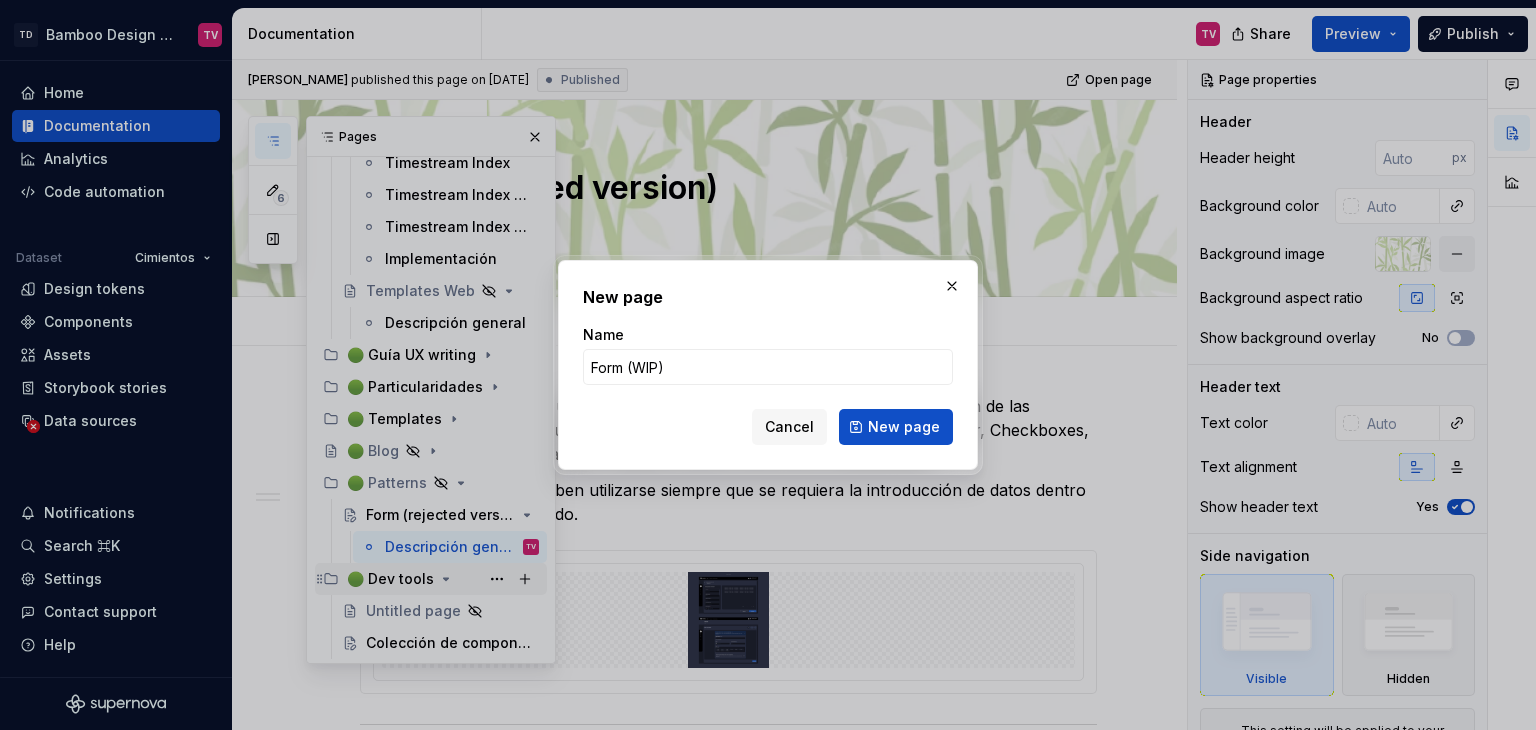 click on "New page" at bounding box center (904, 427) 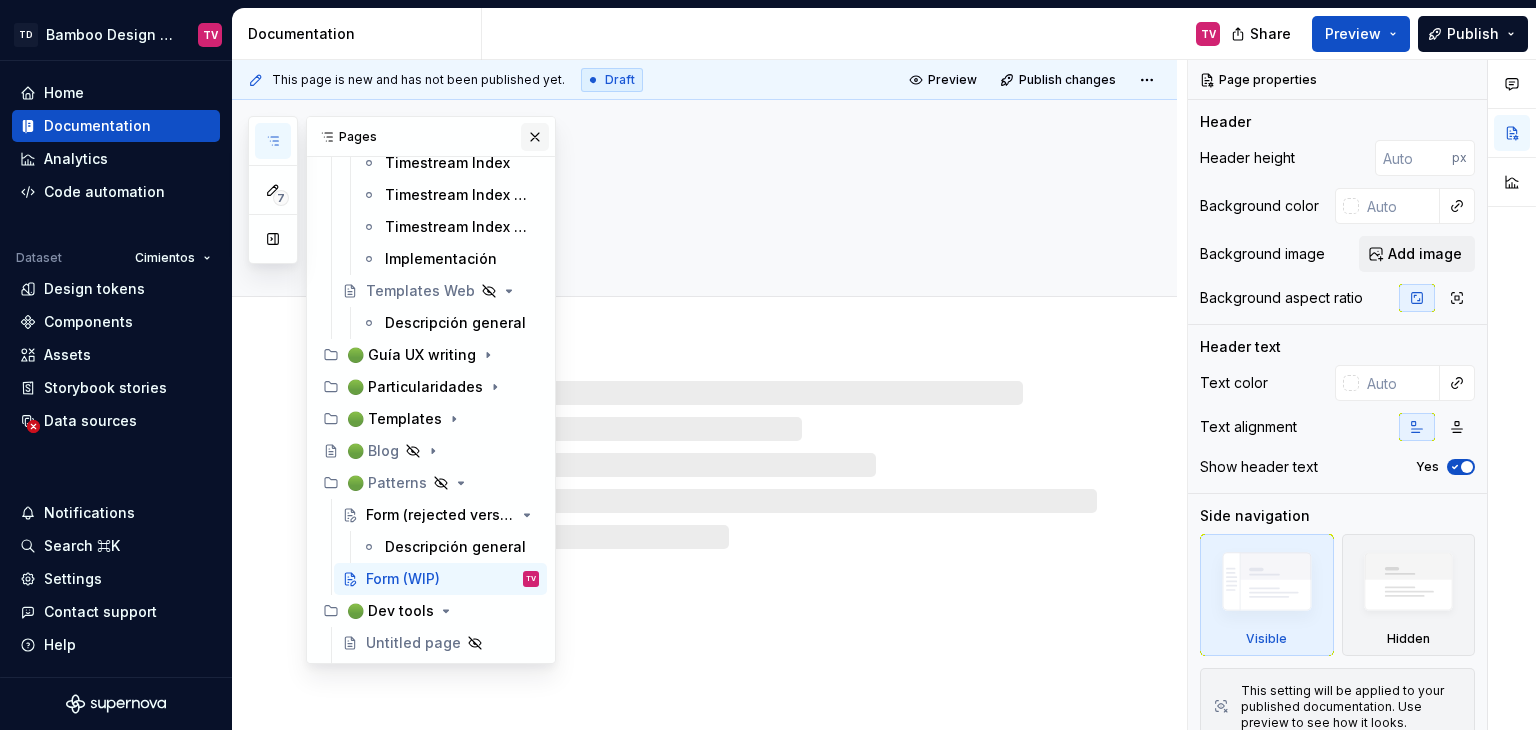 click at bounding box center (535, 137) 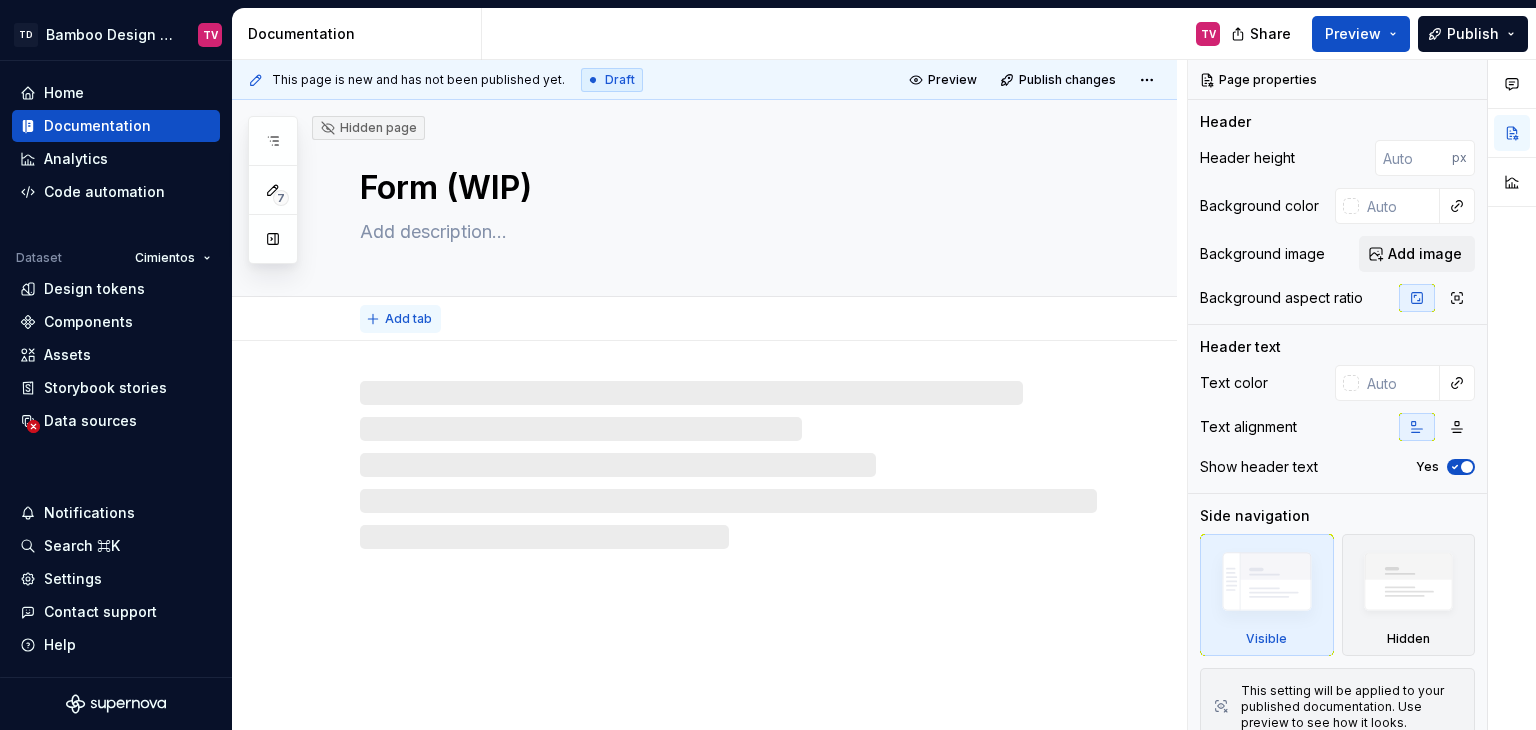 click on "Add tab" at bounding box center (408, 319) 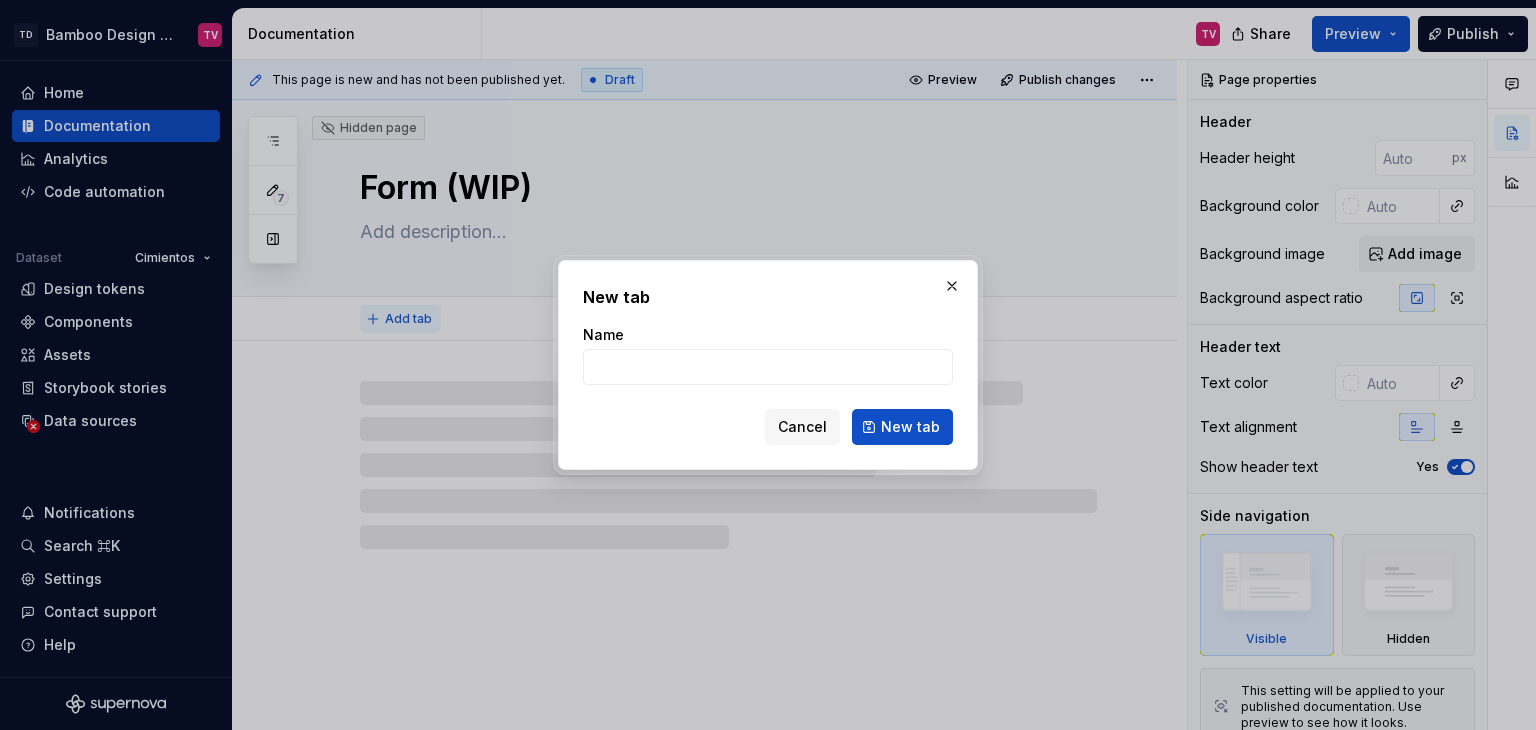 type on "*" 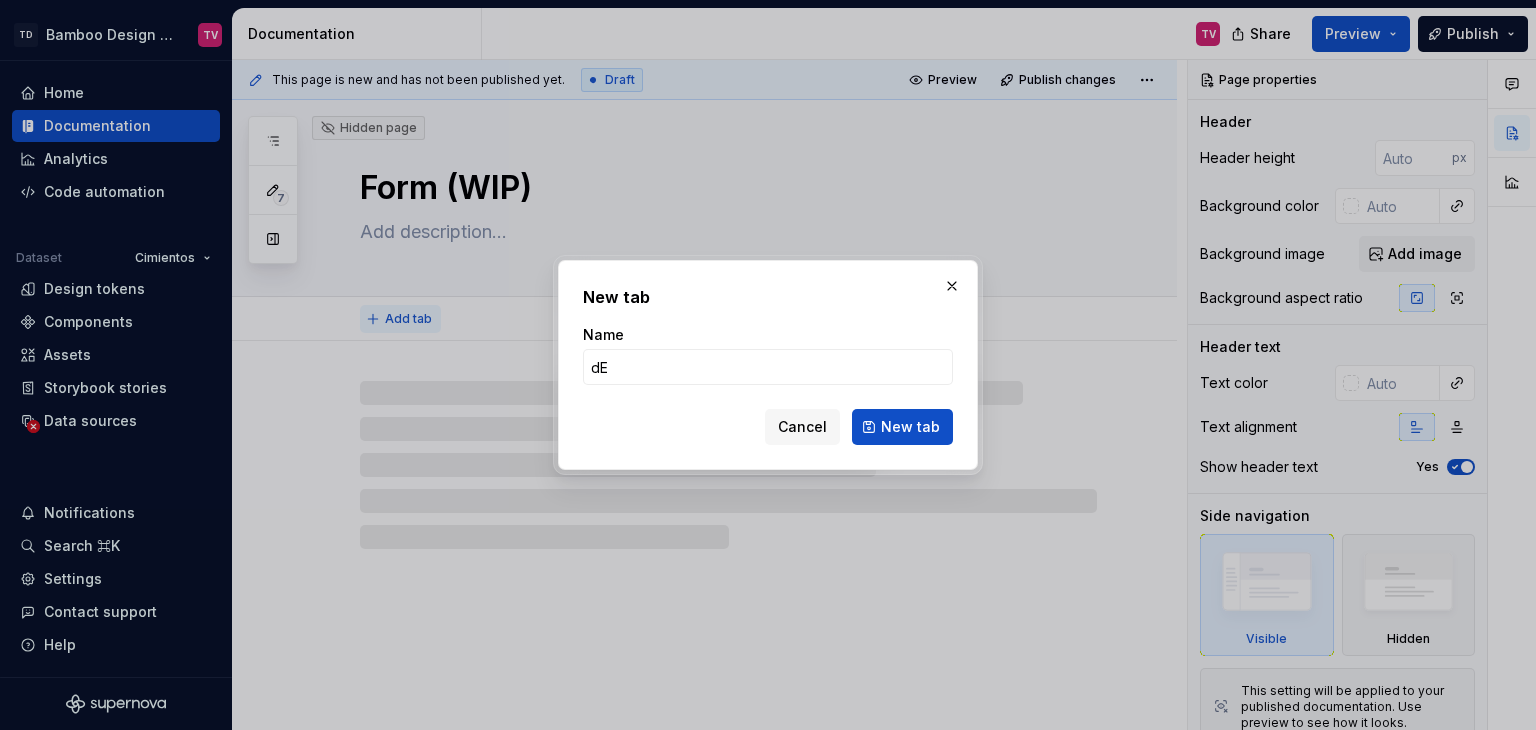 type on "d" 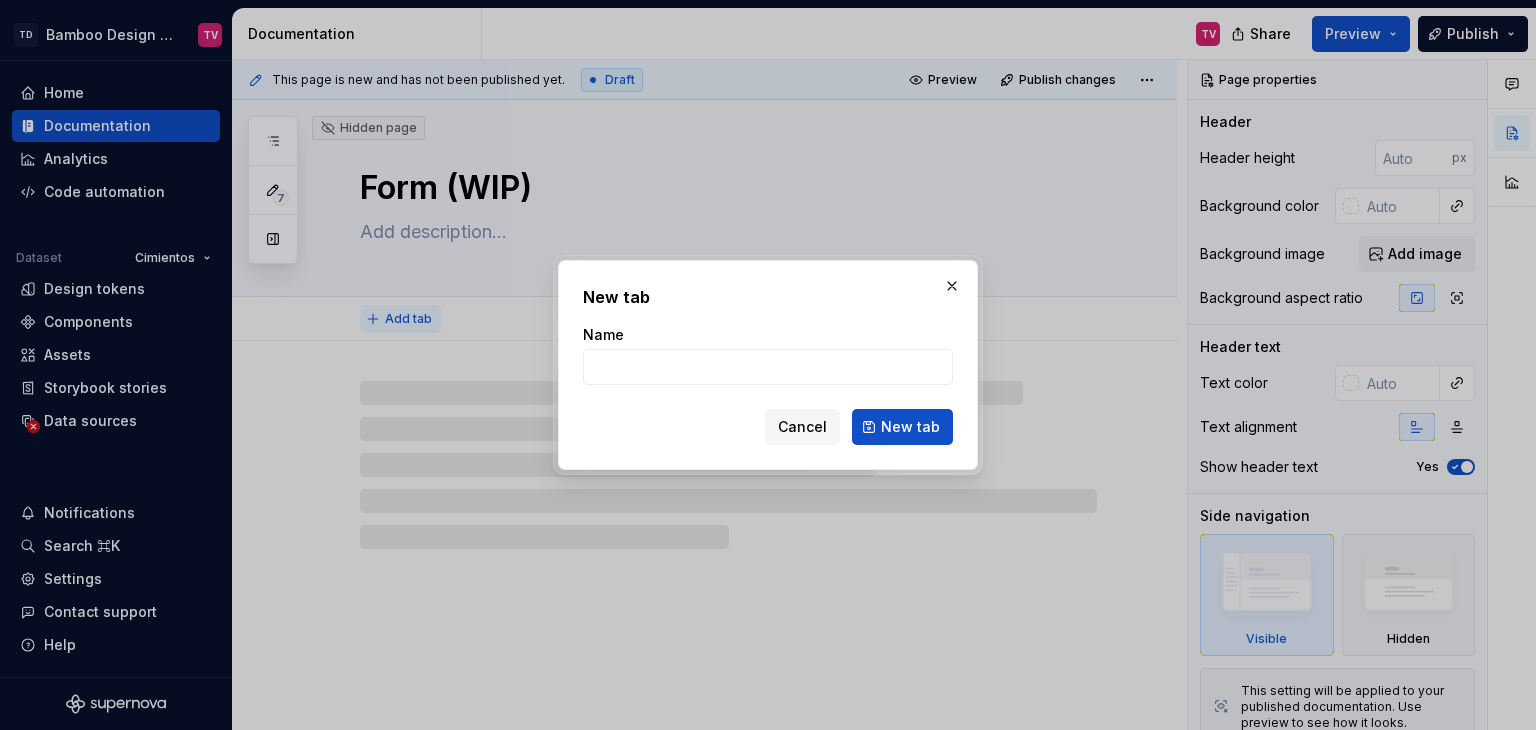 type on "D" 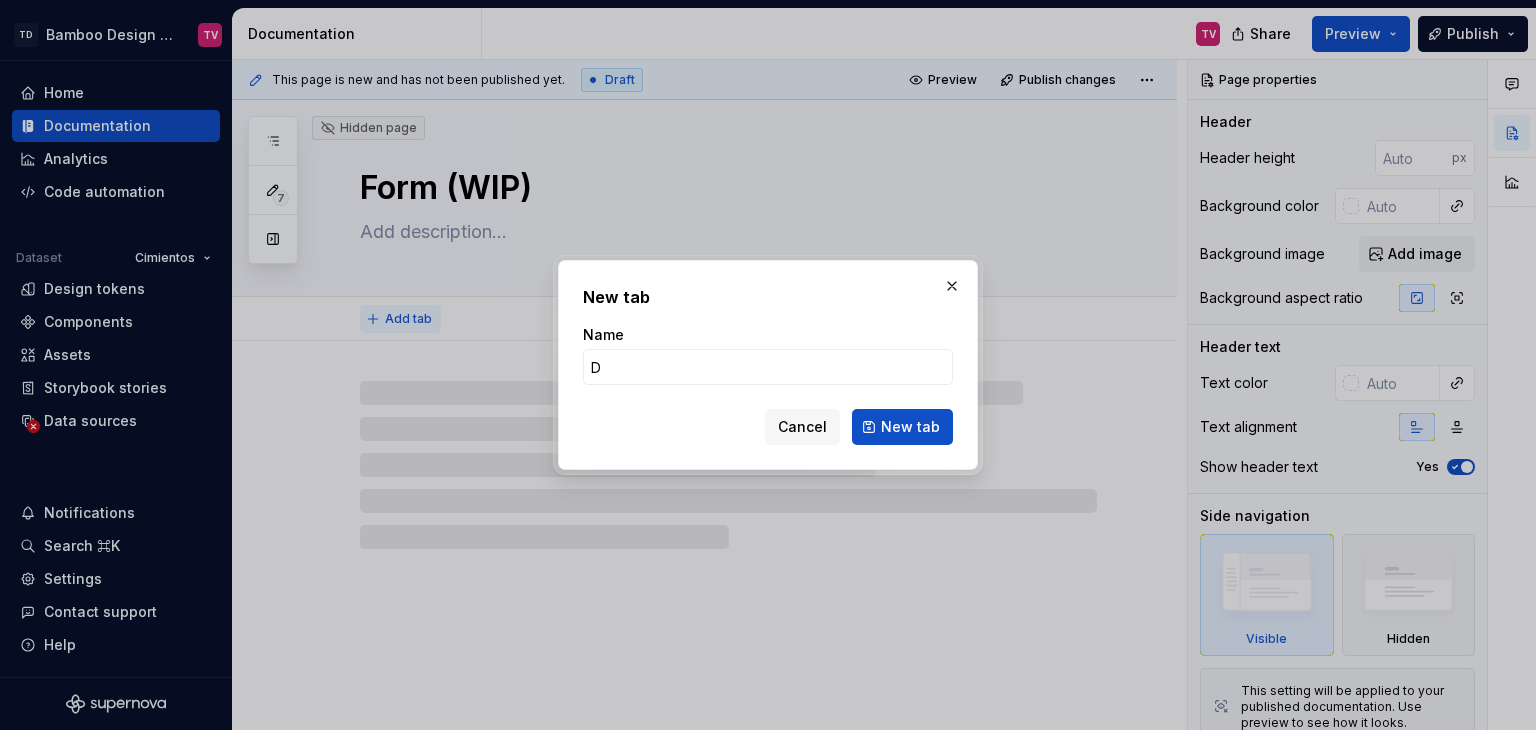 type on "*" 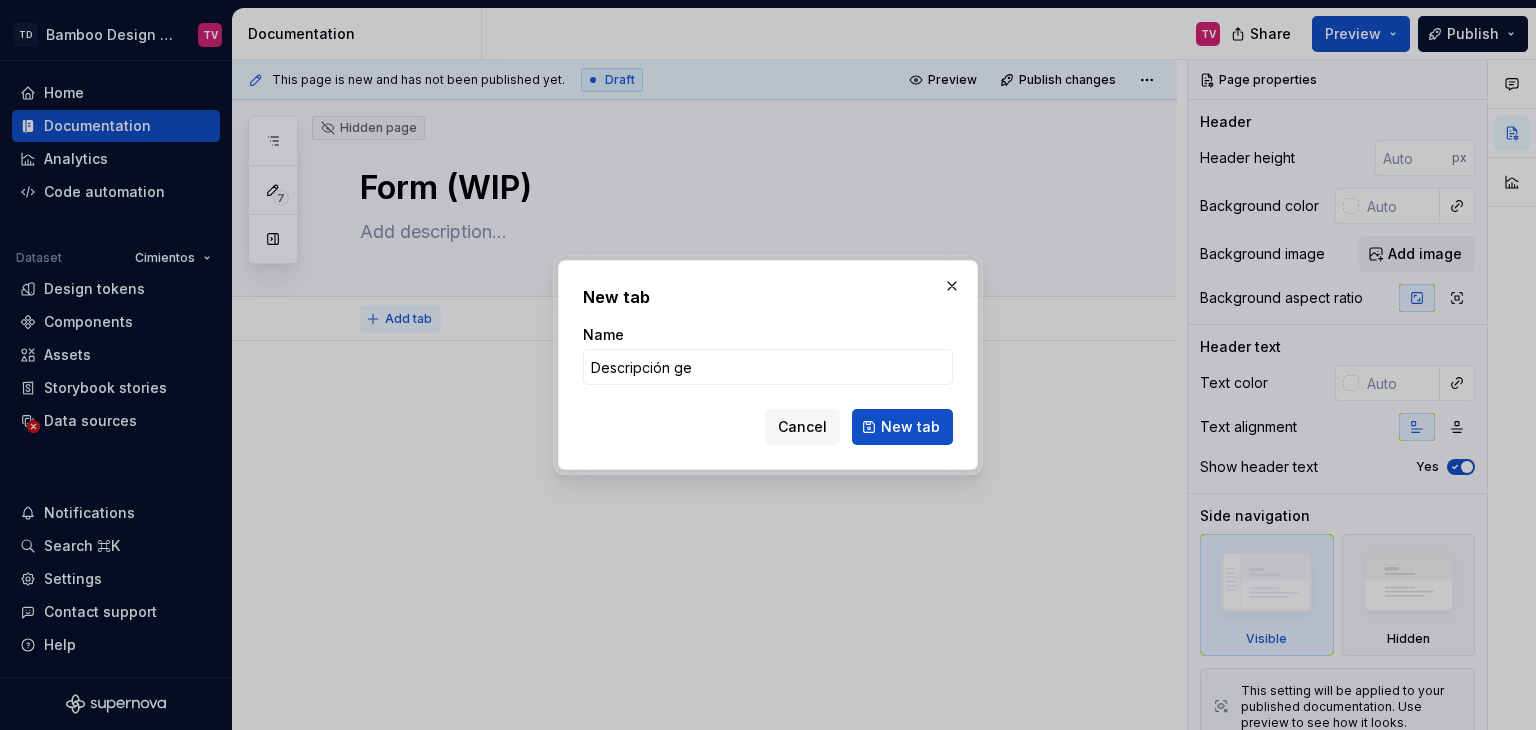 type on "Descripción gen" 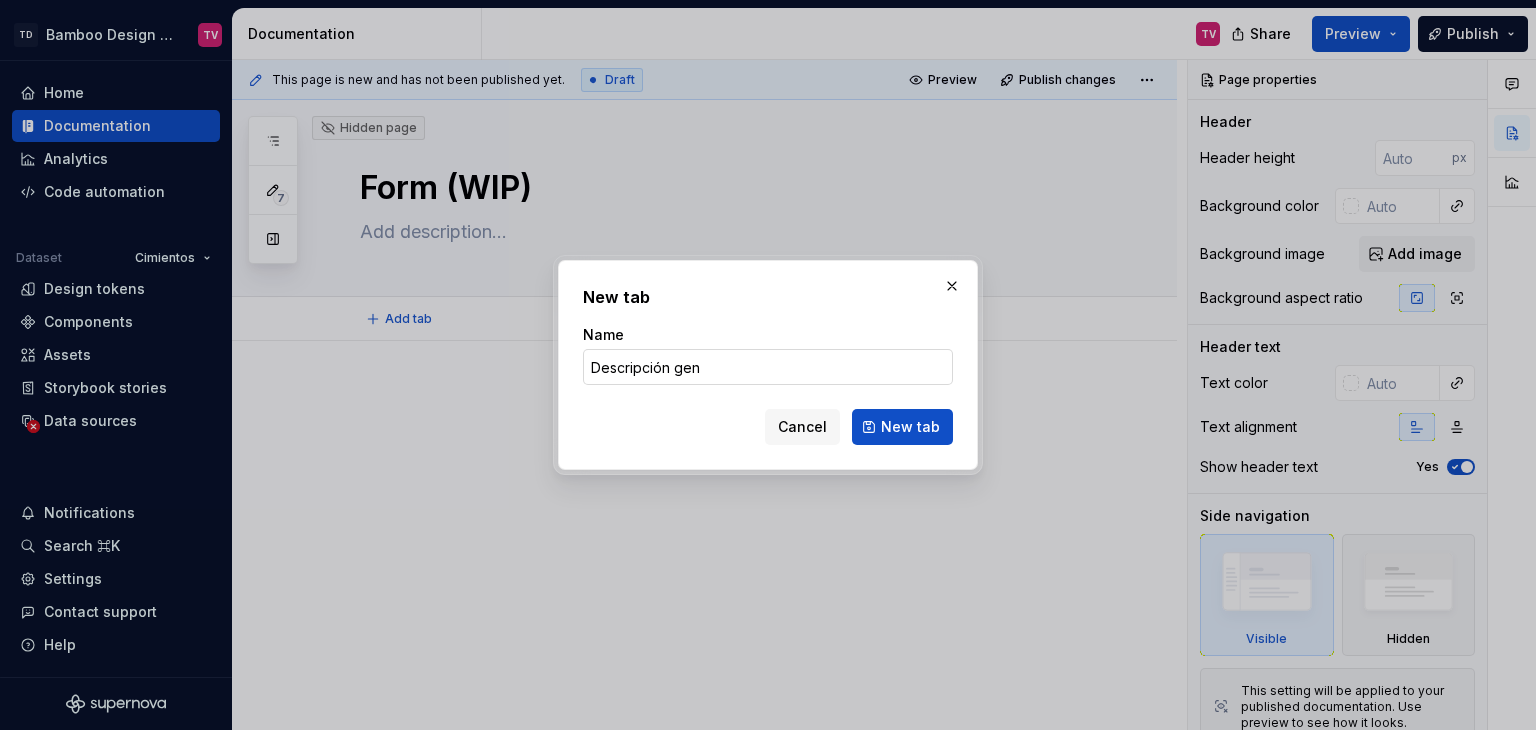 type on "*" 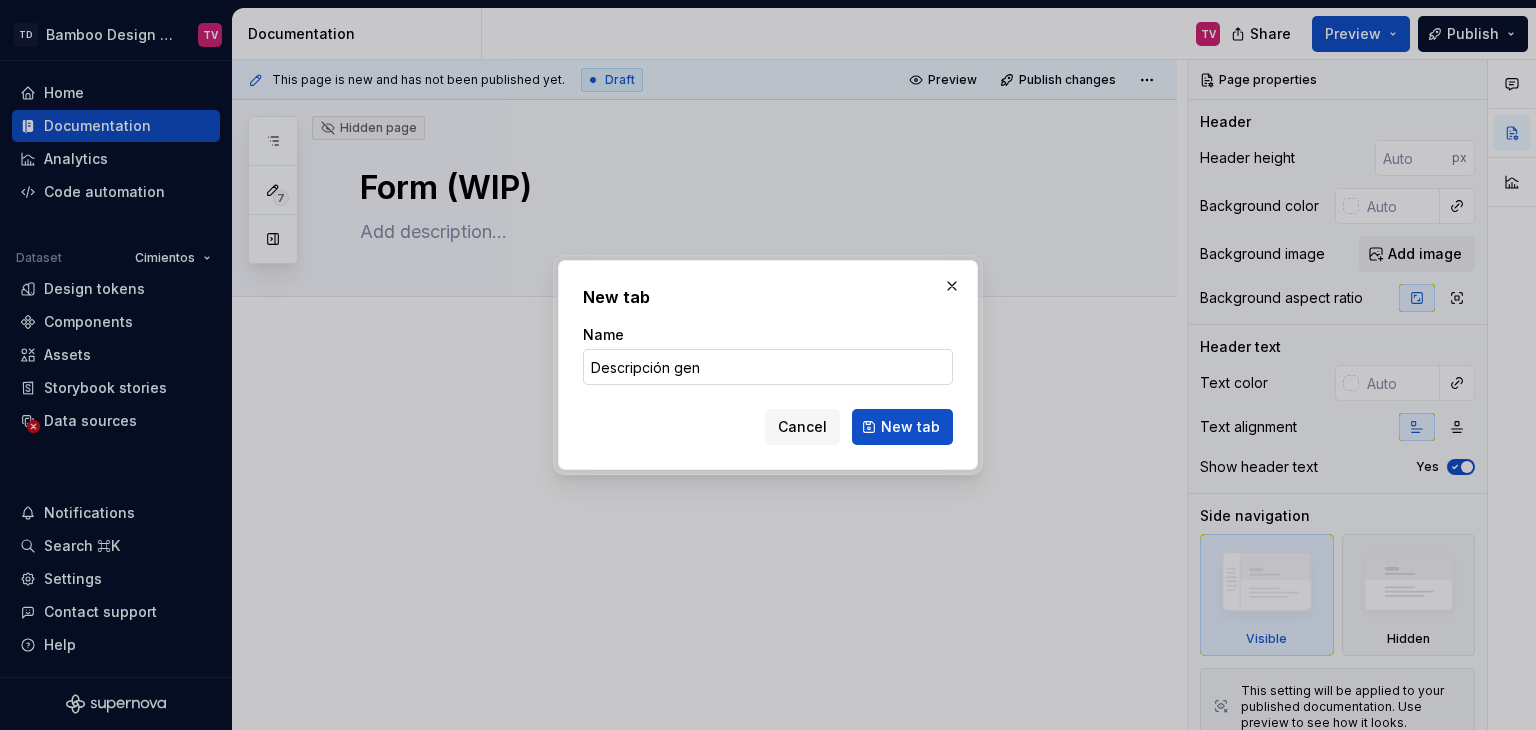 type on "Descripción general" 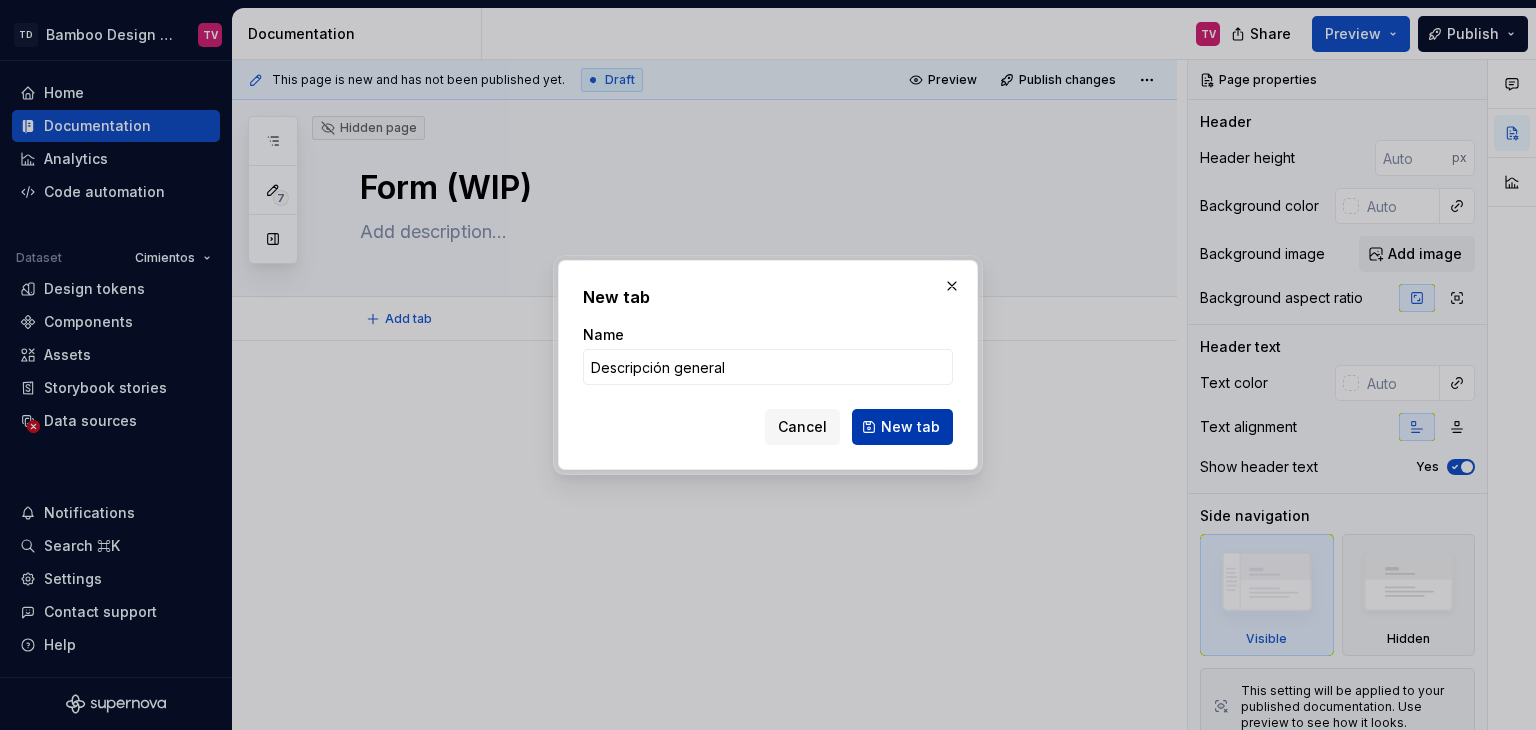 click on "New tab" at bounding box center [910, 427] 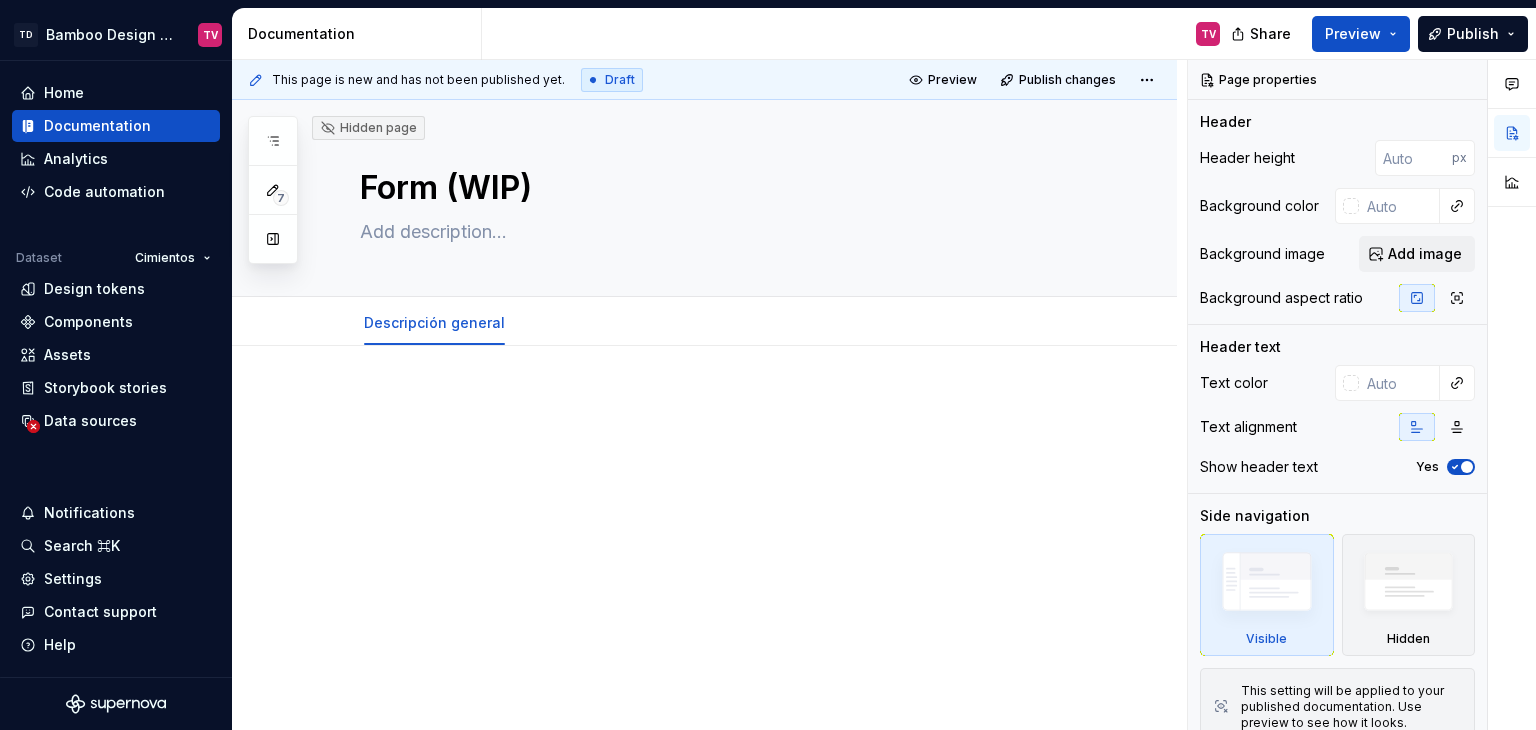 click at bounding box center (728, 406) 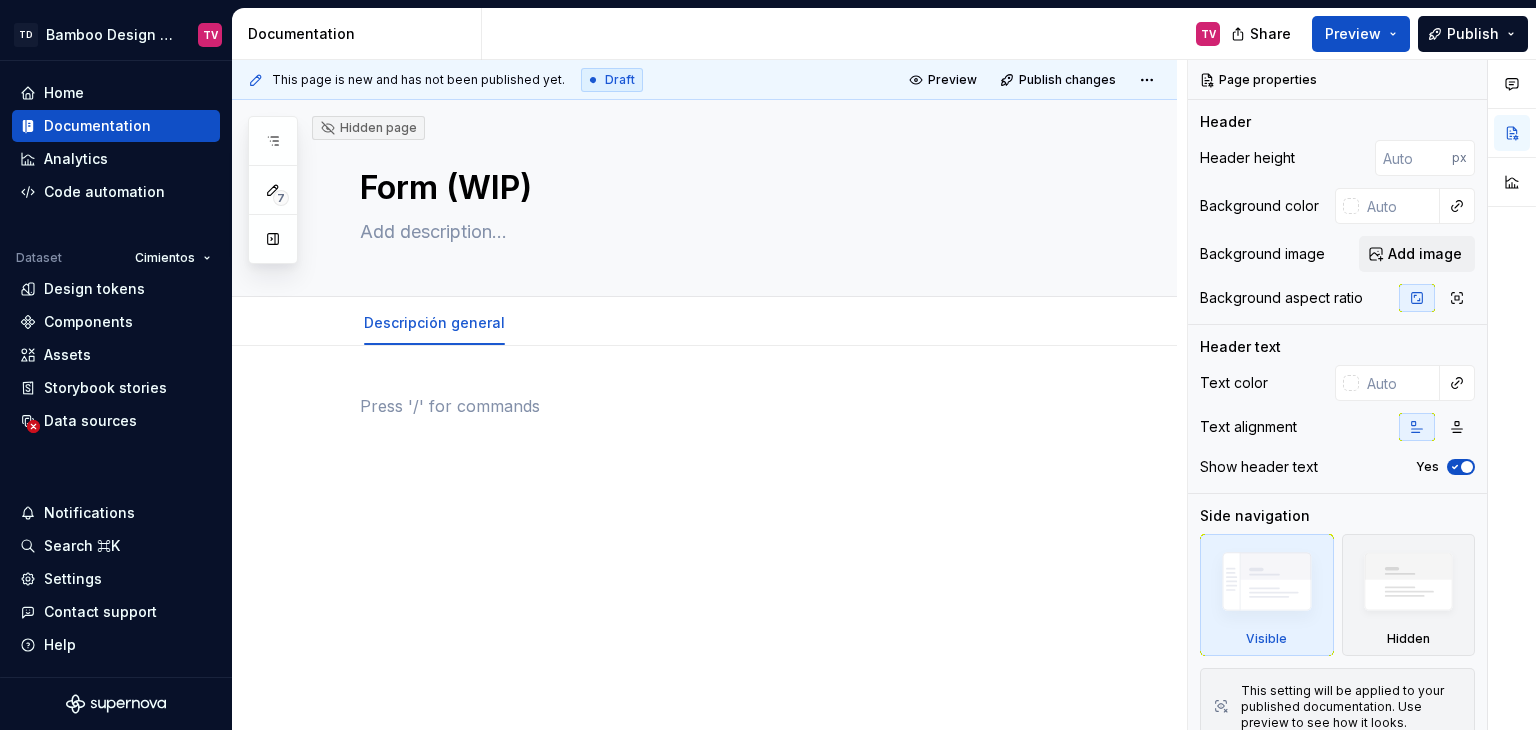 click at bounding box center [704, 529] 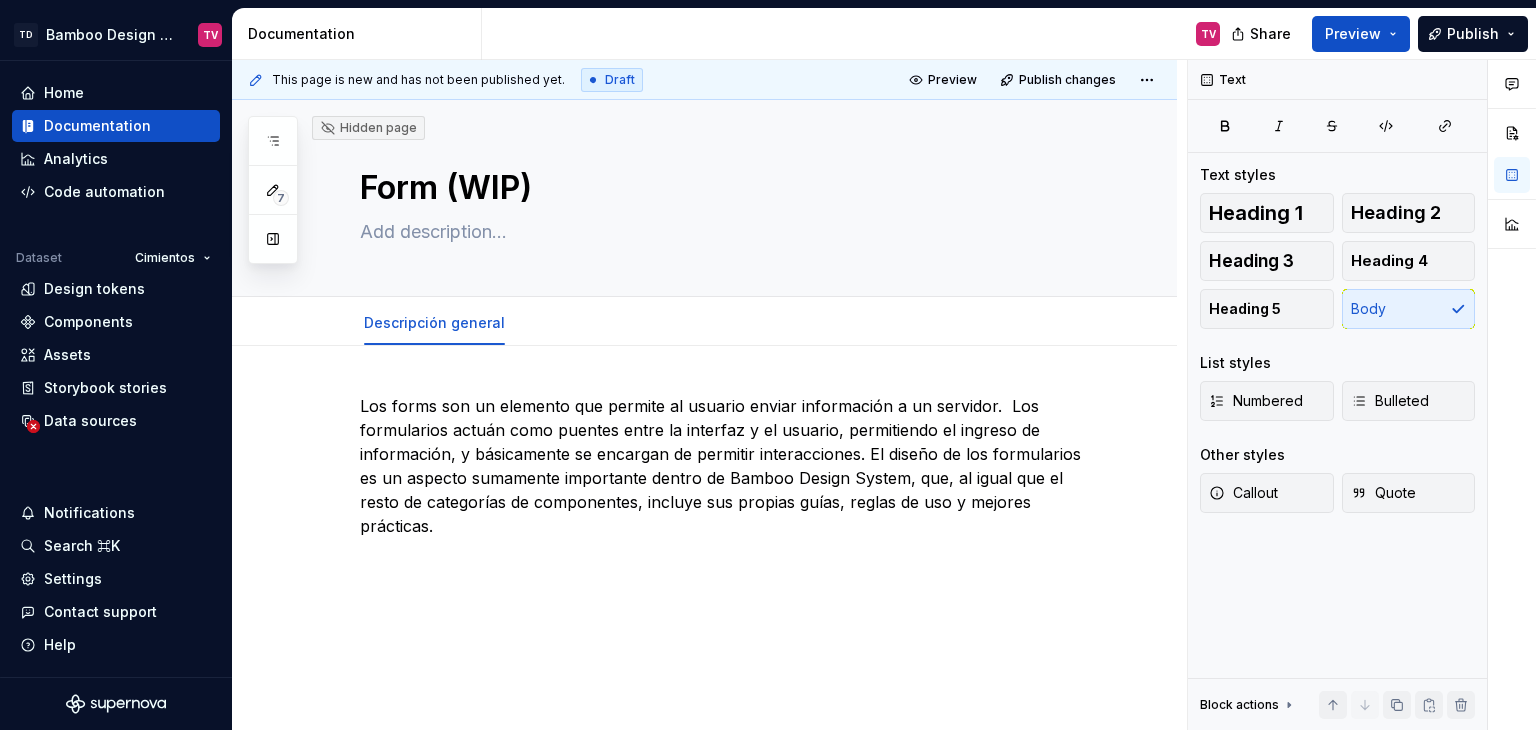 type on "*" 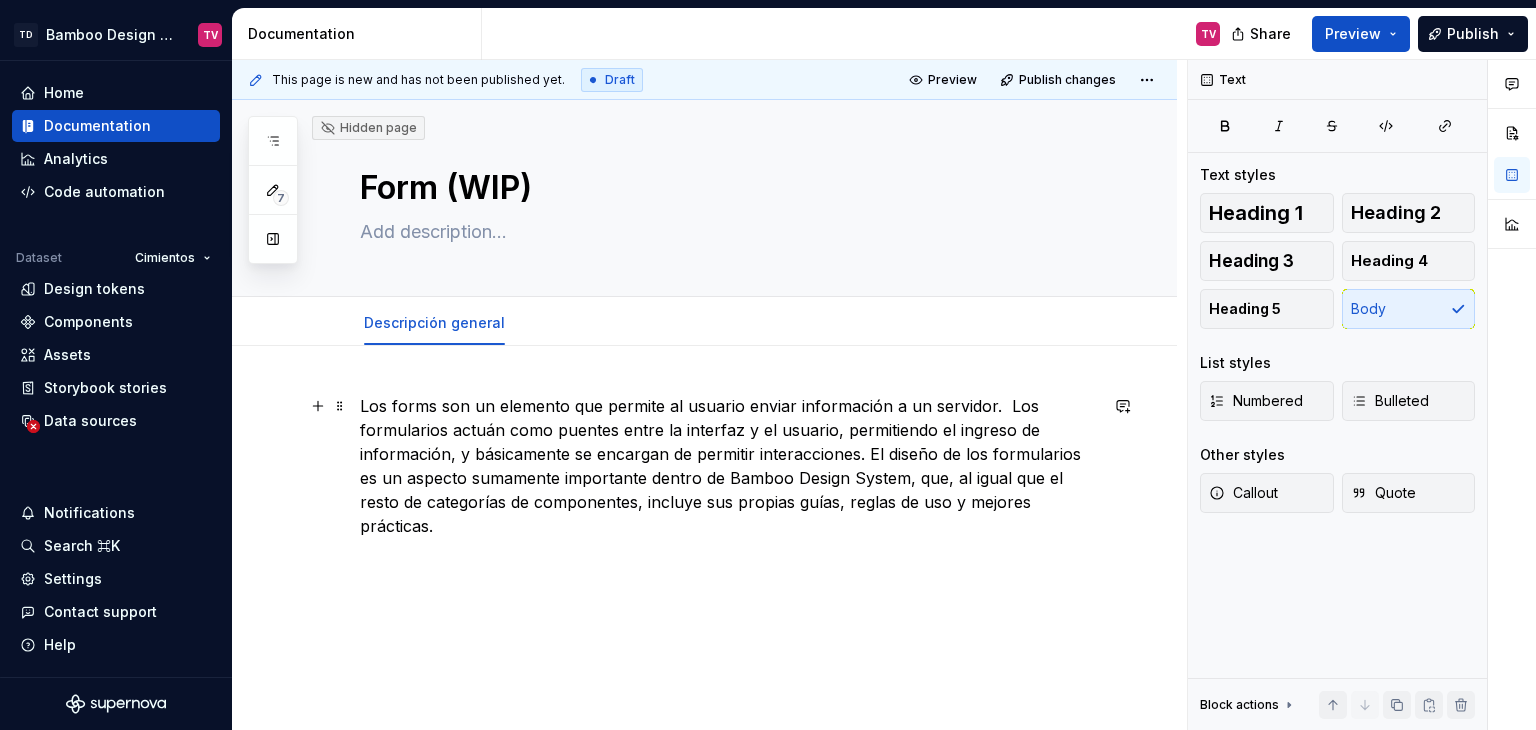 click on "Los forms son un elemento que permite al usuario enviar información a un servidor.  Los formularios actuán como puentes entre la interfaz y el usuario, permitiendo el ingreso de información, y básicamente se encargan de permitir interacciones. El diseño de los formularios es un aspecto sumamente importante dentro de Bamboo Design System, que, al igual que el resto de categorías de componentes, incluye sus propias guías, reglas de uso y mejores prácticas." at bounding box center (728, 466) 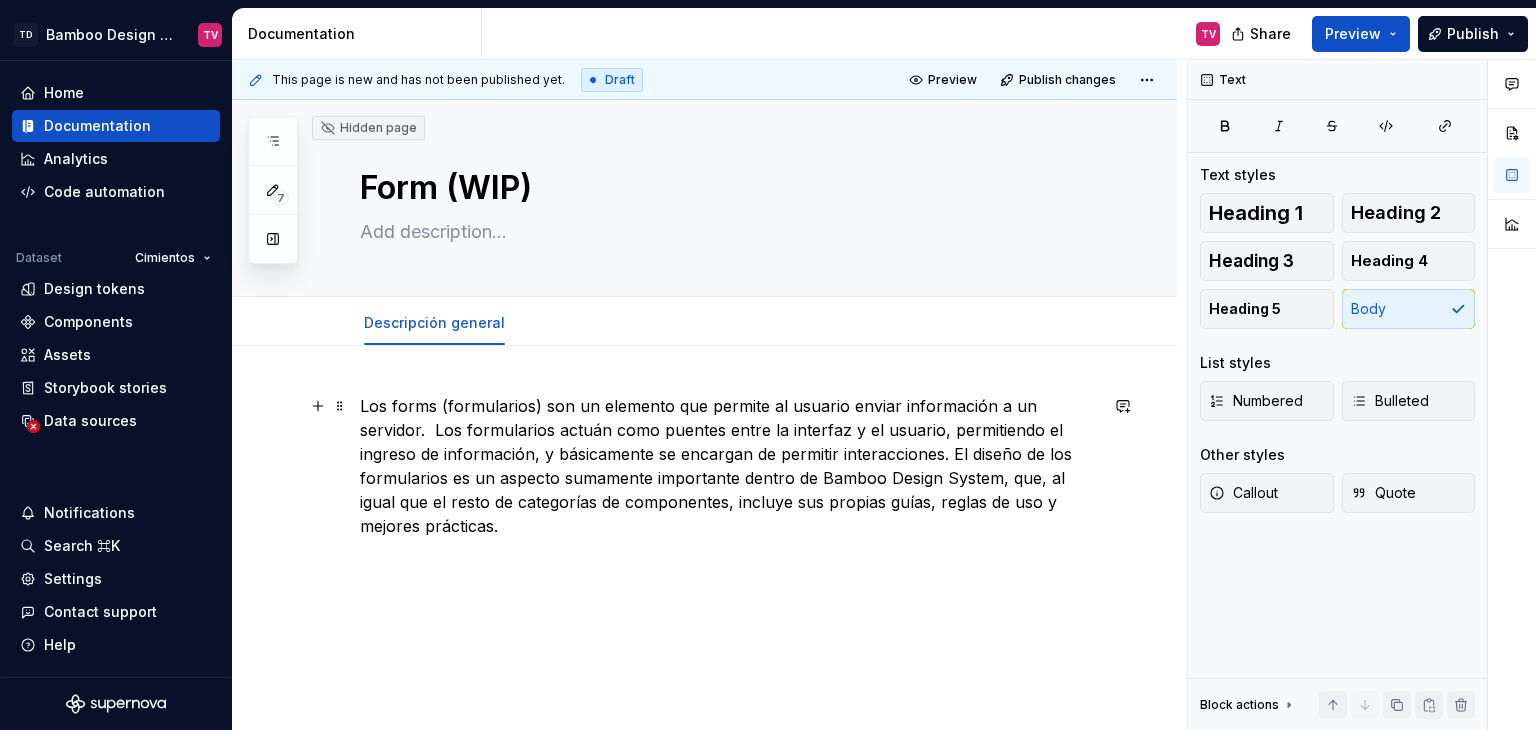 click on "Los forms (formularios) son un elemento que permite al usuario enviar información a un servidor.  Los formularios actuán como puentes entre la interfaz y el usuario, permitiendo el ingreso de información, y básicamente se encargan de permitir interacciones. El diseño de los formularios es un aspecto sumamente importante dentro de Bamboo Design System, que, al igual que el resto de categorías de componentes, incluye sus propias guías, reglas de uso y mejores prácticas." at bounding box center (728, 466) 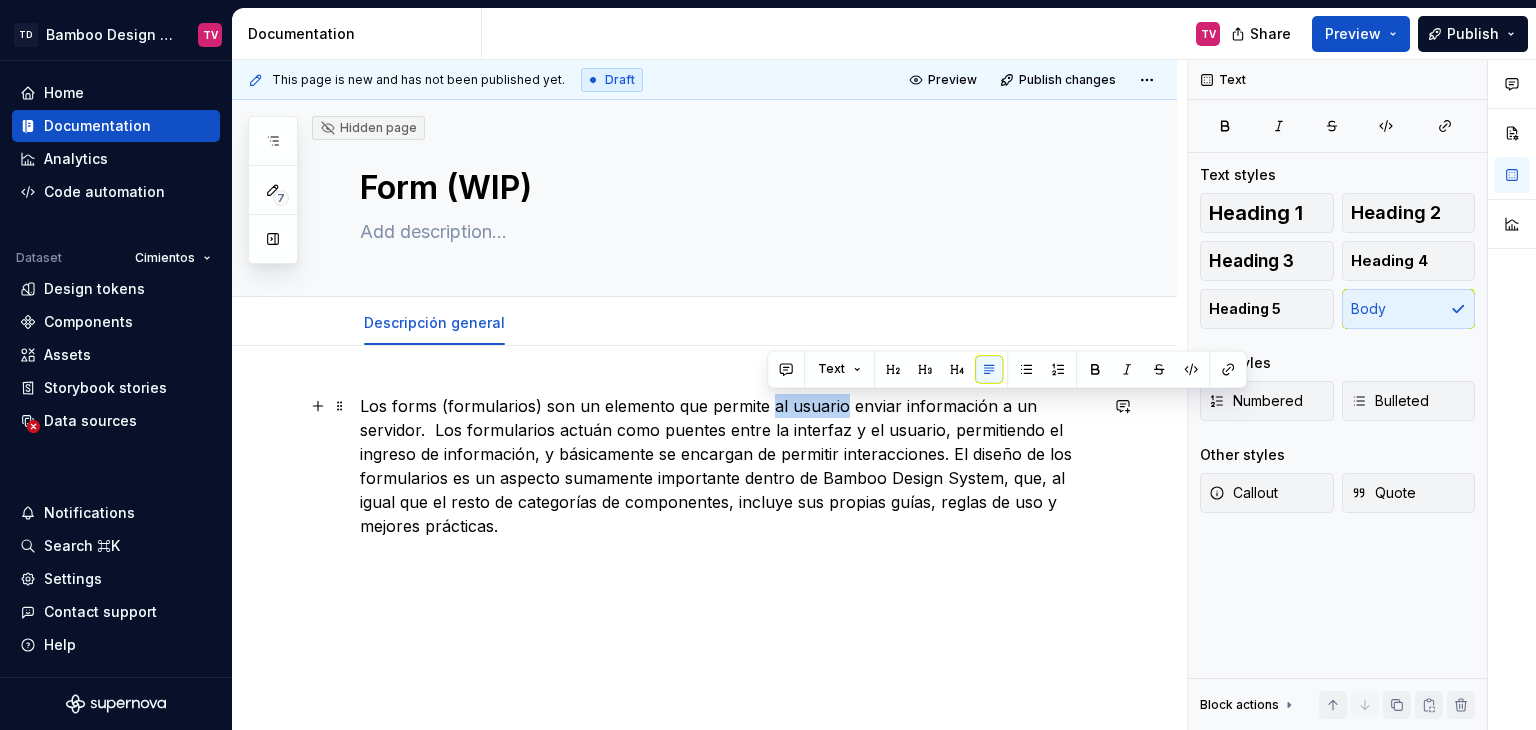 drag, startPoint x: 841, startPoint y: 405, endPoint x: 769, endPoint y: 411, distance: 72.249565 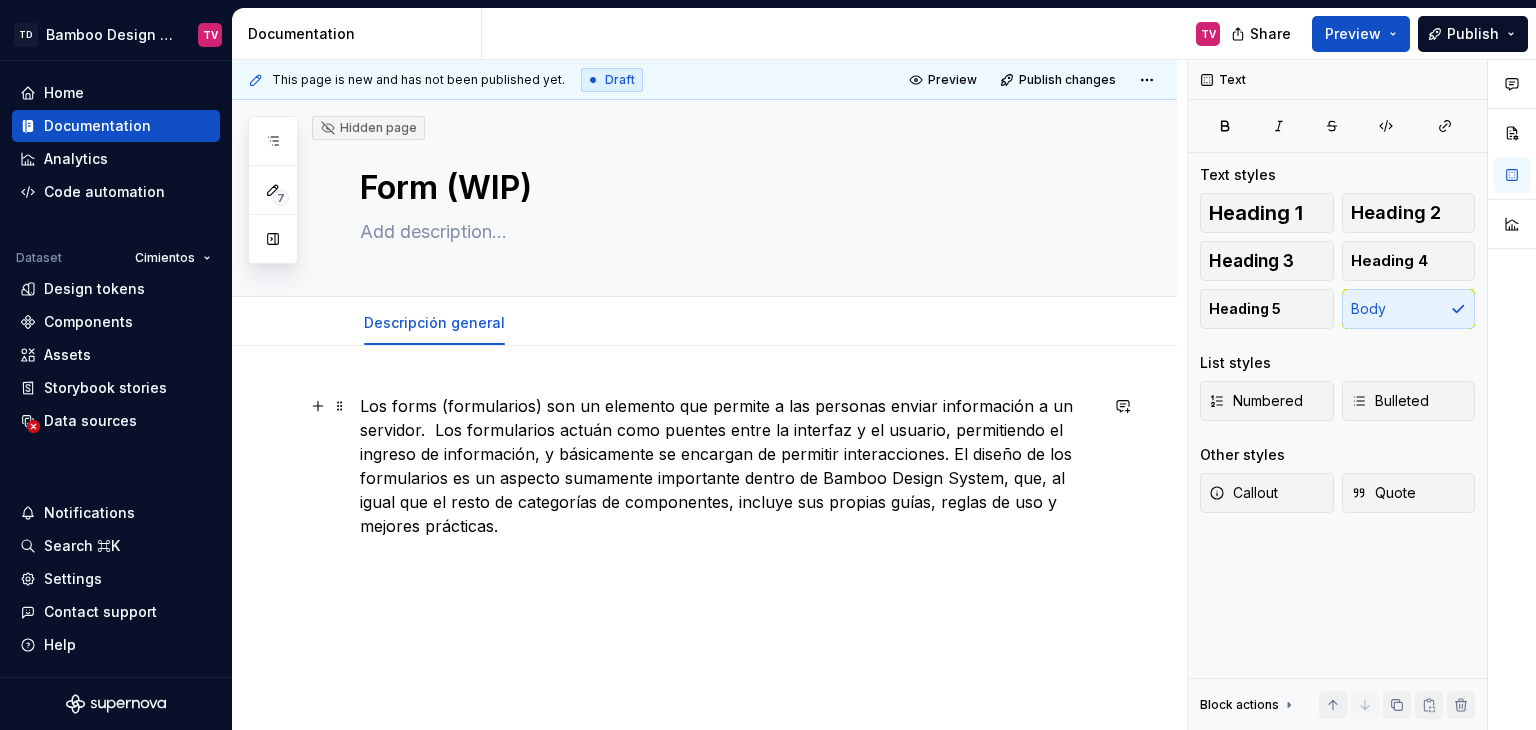 click on "Los forms (formularios) son un elemento que permite a las personas enviar información a un servidor.  Los formularios actuán como puentes entre la interfaz y el usuario, permitiendo el ingreso de información, y básicamente se encargan de permitir interacciones. El diseño de los formularios es un aspecto sumamente importante dentro de Bamboo Design System, que, al igual que el resto de categorías de componentes, incluye sus propias guías, reglas de uso y mejores prácticas." at bounding box center [728, 466] 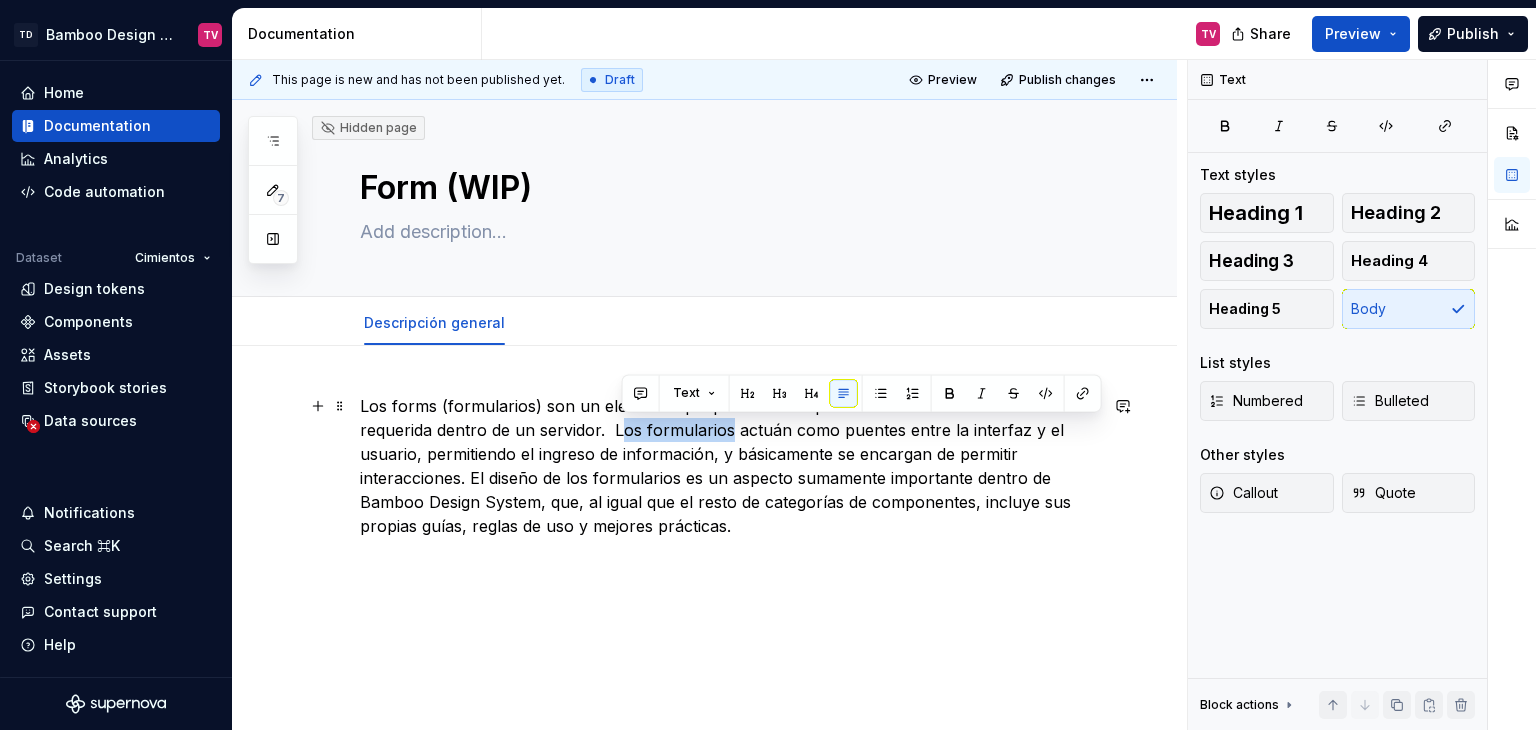 drag, startPoint x: 729, startPoint y: 432, endPoint x: 617, endPoint y: 425, distance: 112.21854 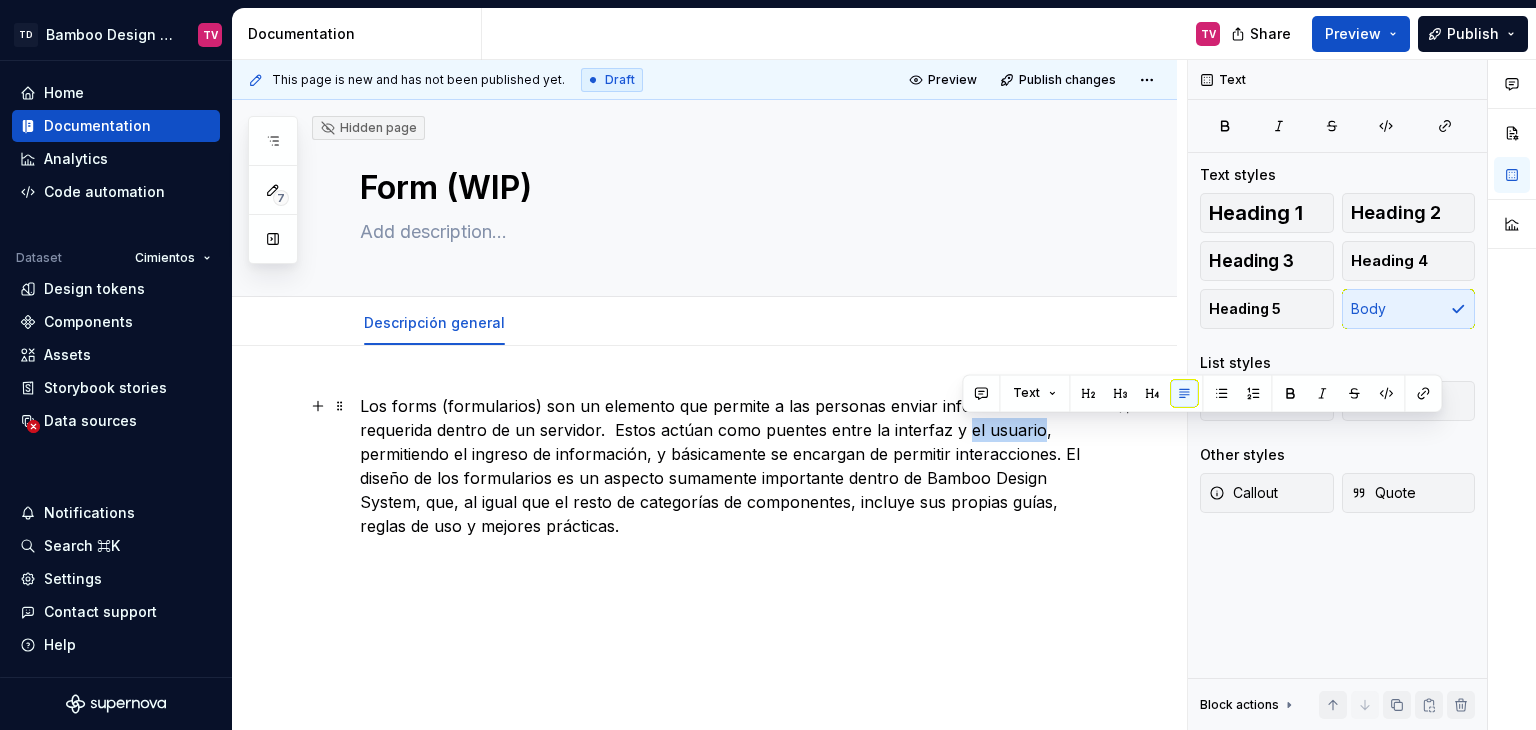 drag, startPoint x: 1033, startPoint y: 428, endPoint x: 965, endPoint y: 432, distance: 68.117546 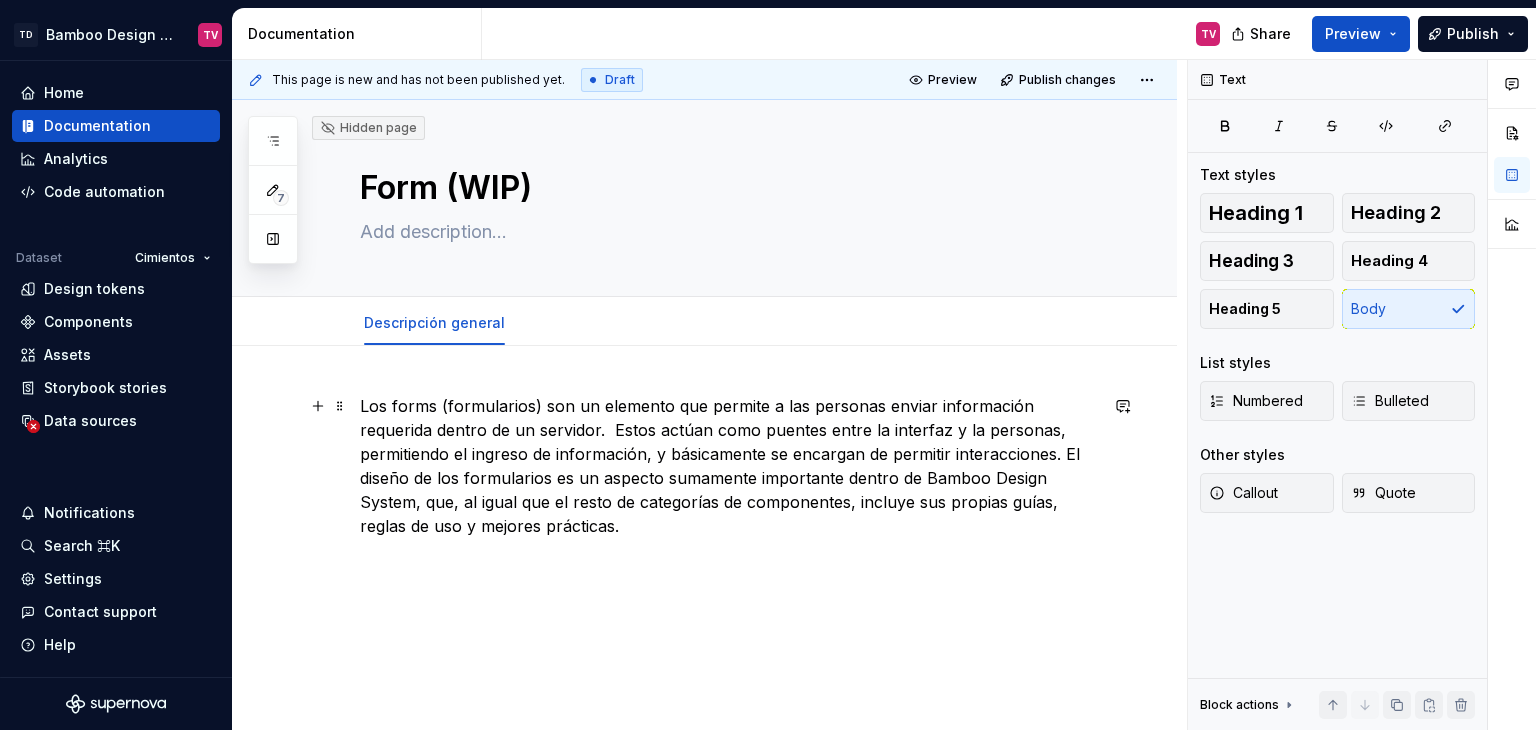 click on "Los forms (formularios) son un elemento que permite a las personas enviar información requerida dentro de un servidor.  Estos actúan como puentes entre la interfaz y la personas, permitiendo el ingreso de información, y básicamente se encargan de permitir interacciones. El diseño de los formularios es un aspecto sumamente importante dentro de Bamboo Design System, que, al igual que el resto de categorías de componentes, incluye sus propias guías, reglas de uso y mejores prácticas." at bounding box center [728, 466] 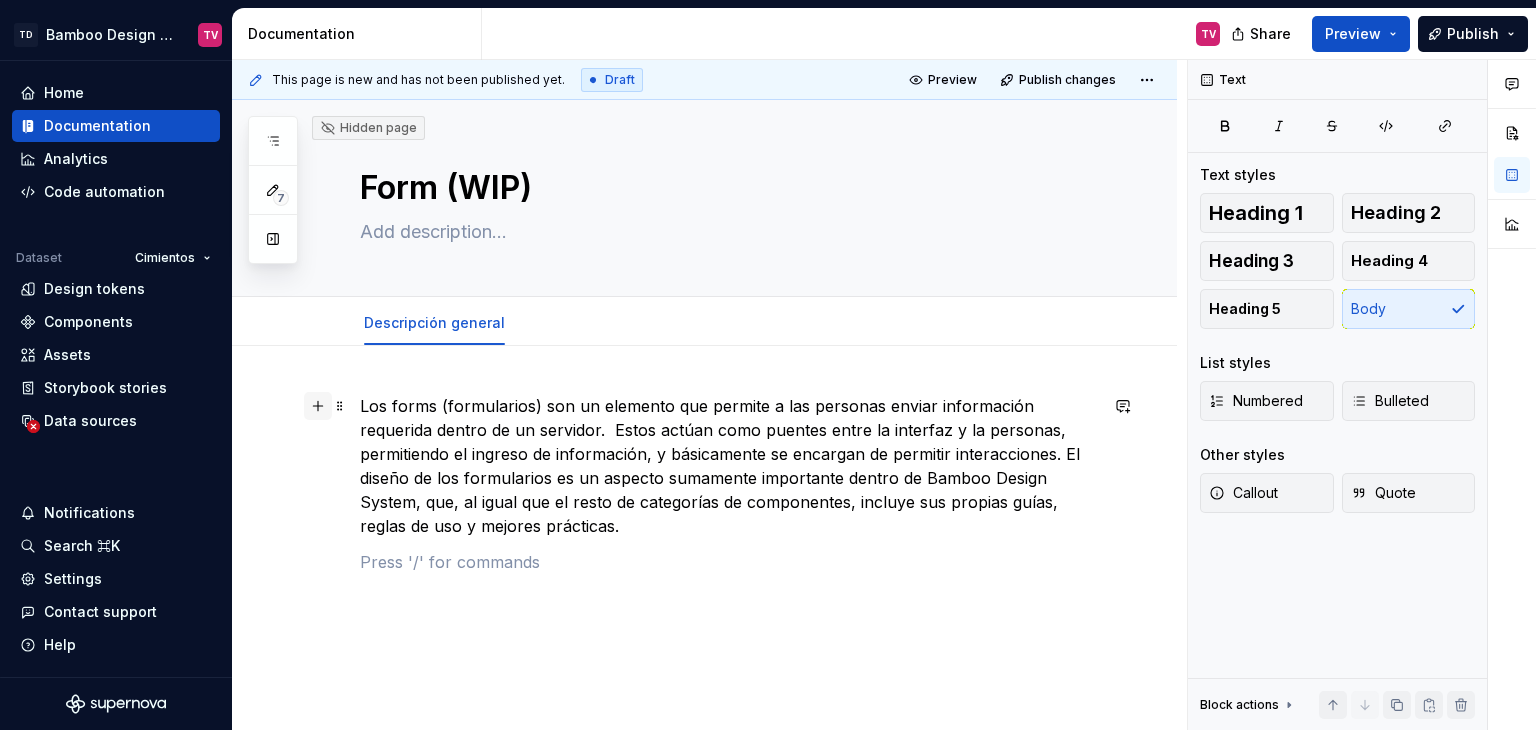 click at bounding box center (318, 406) 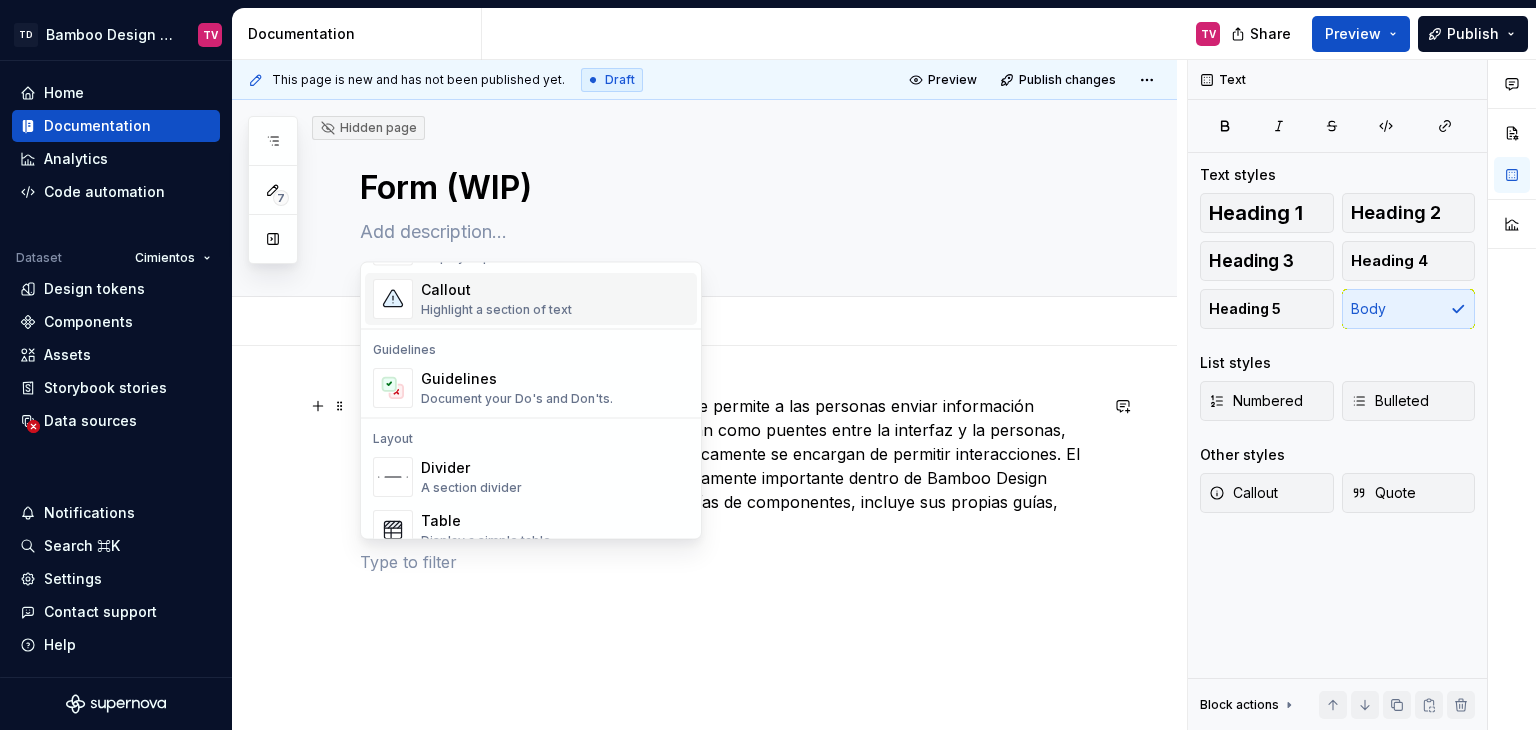 scroll, scrollTop: 600, scrollLeft: 0, axis: vertical 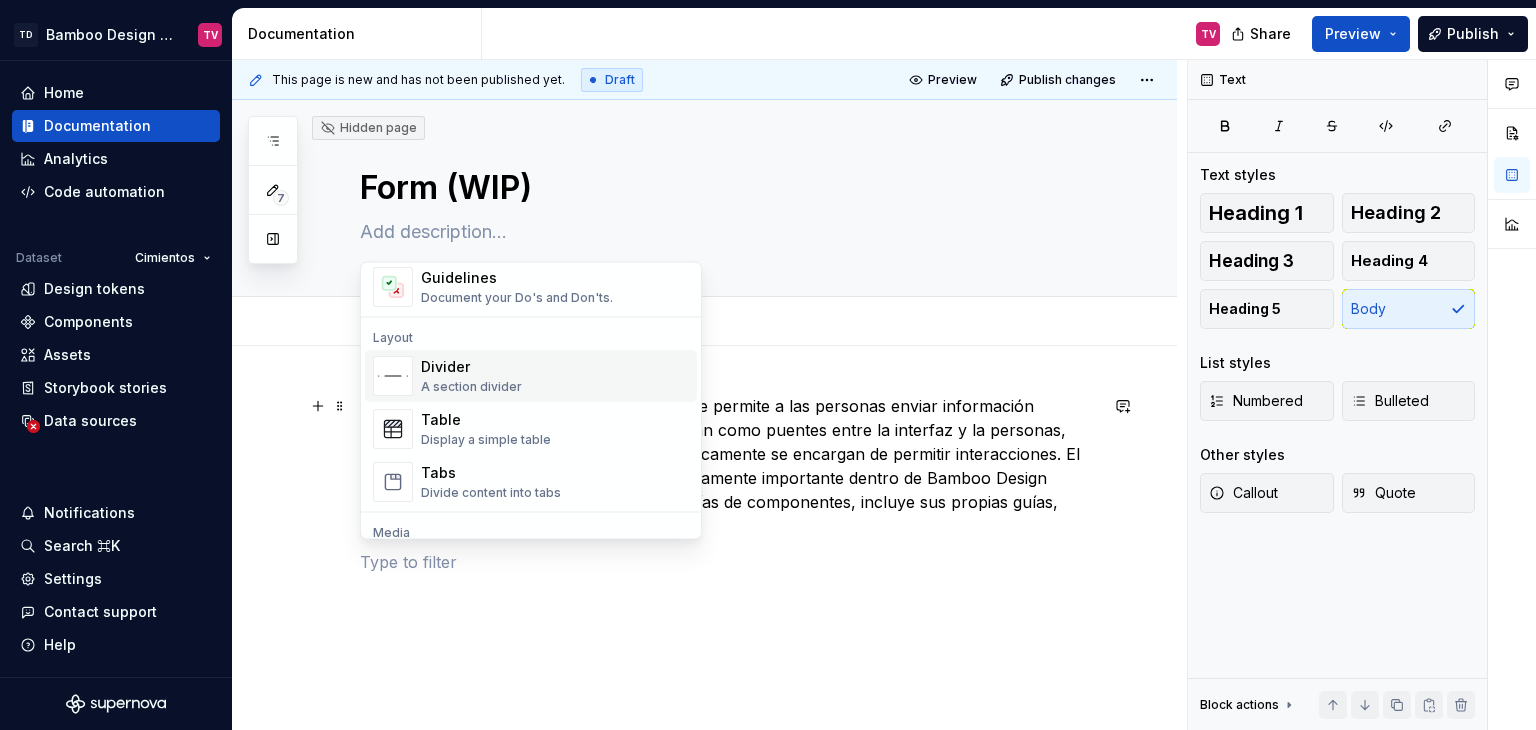 click on "Divider A section divider" at bounding box center [471, 376] 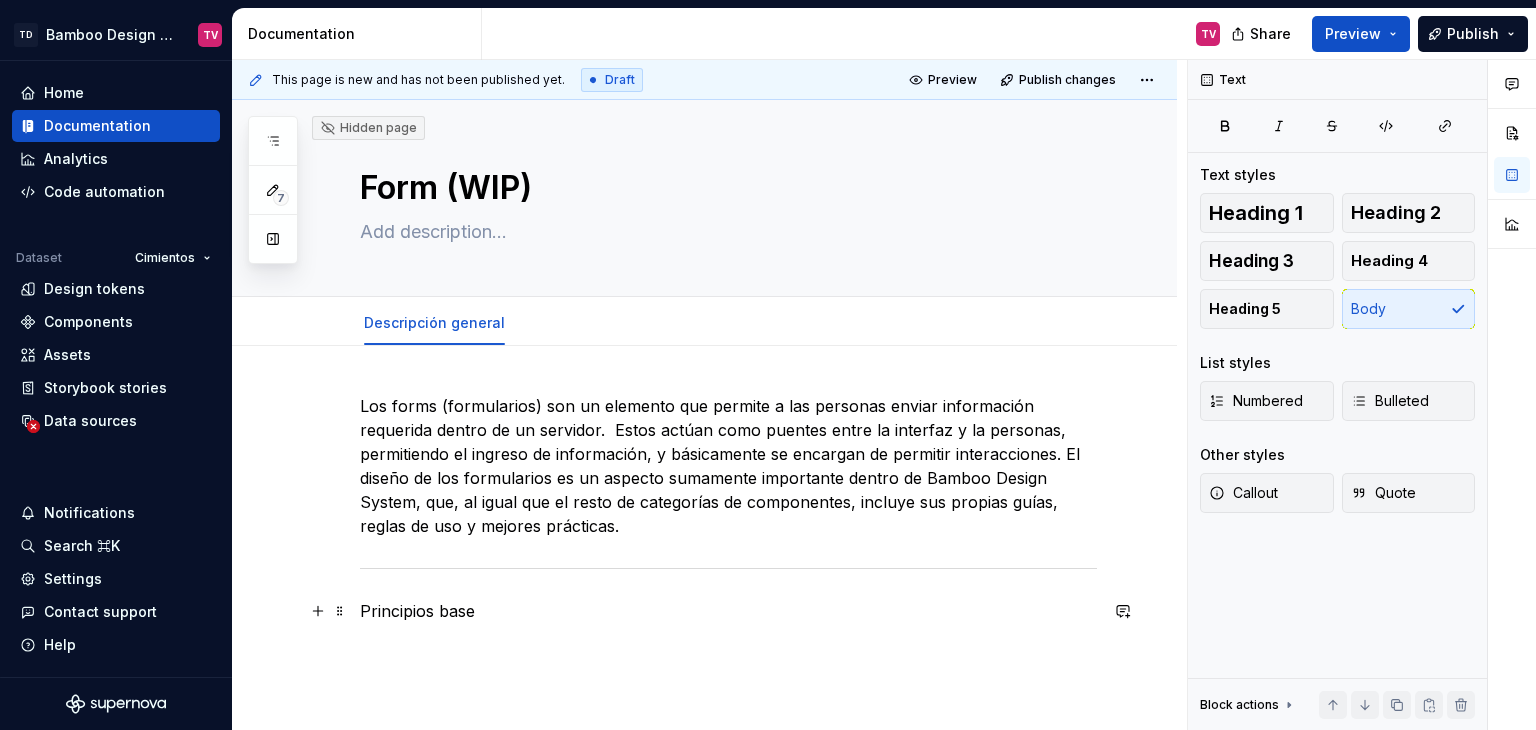 click on "Principios base" at bounding box center [728, 611] 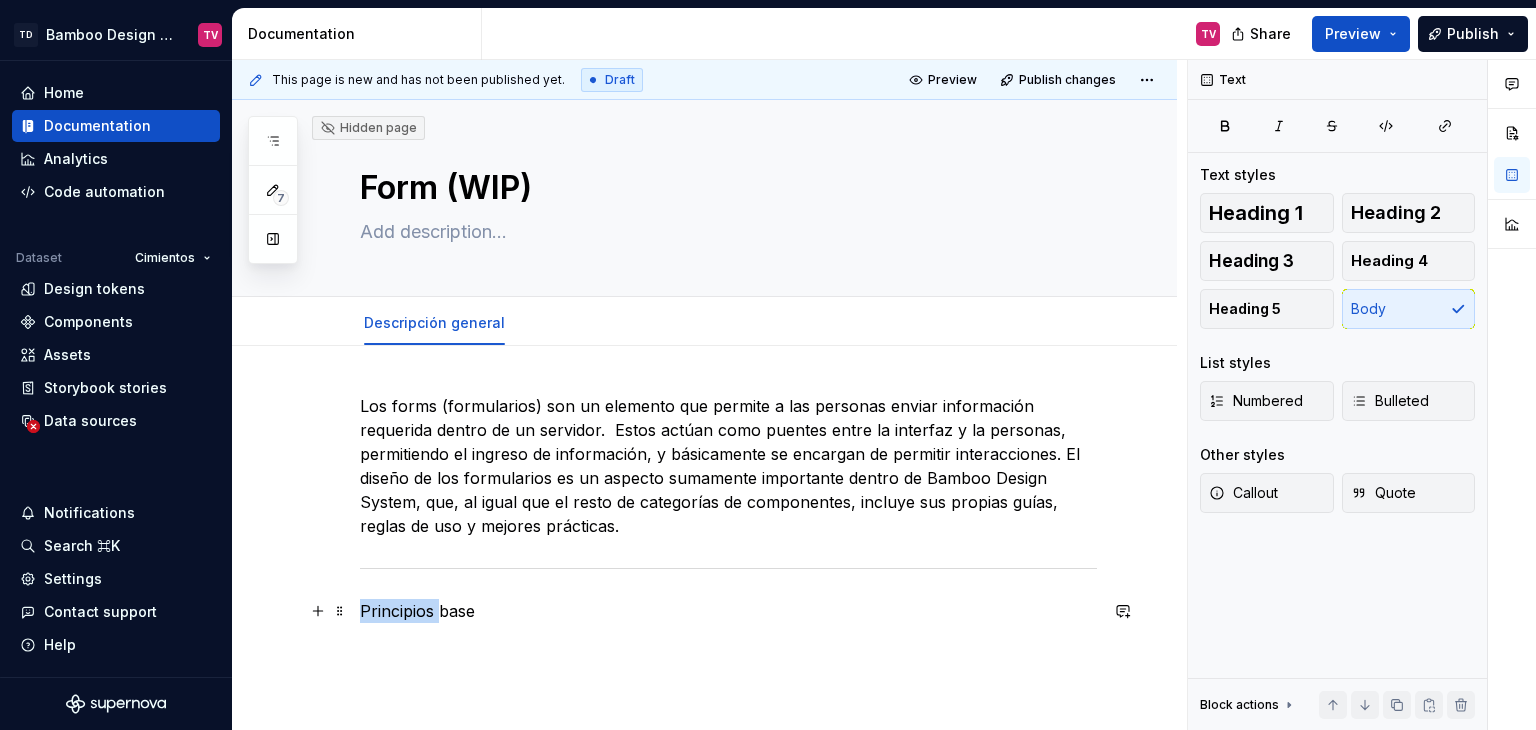 click on "Principios base" at bounding box center (728, 611) 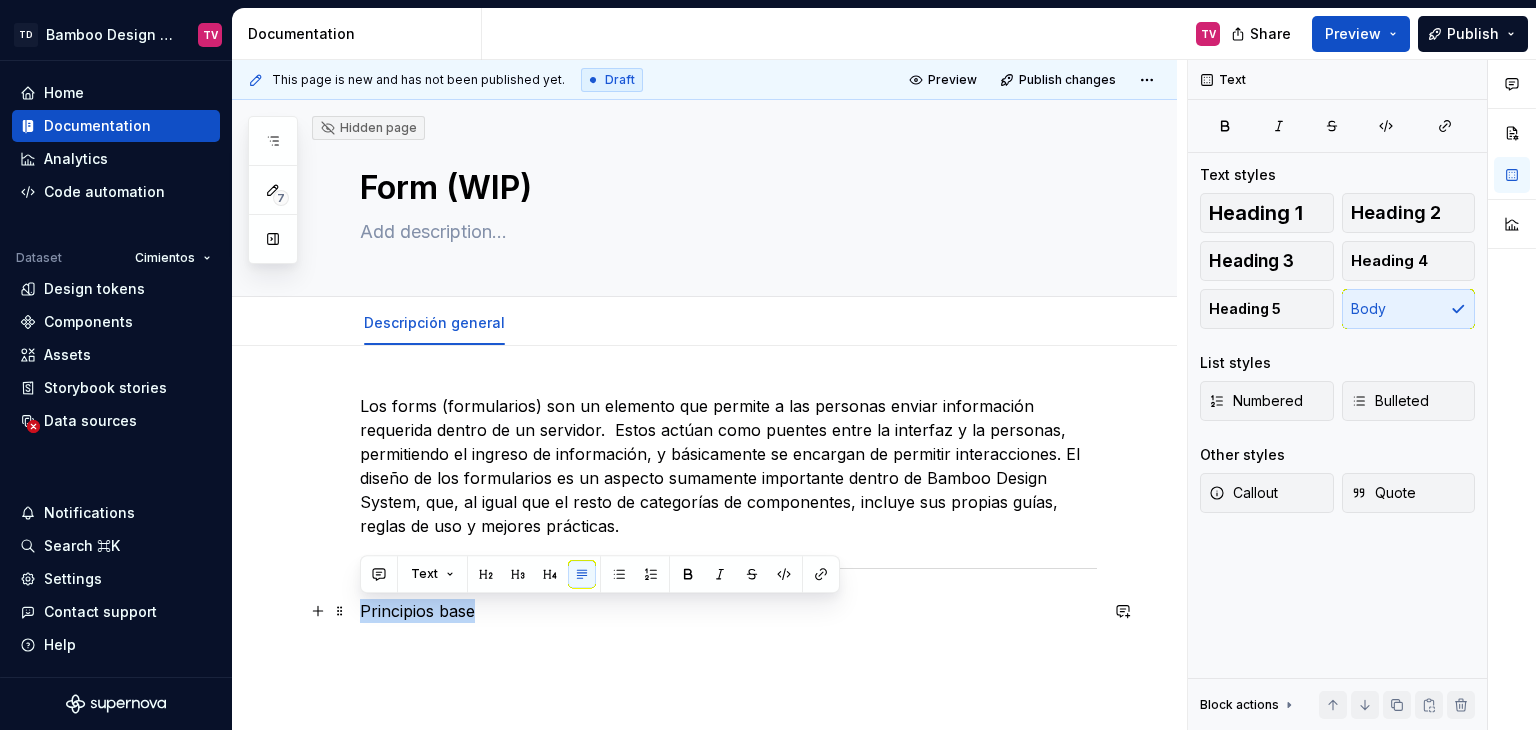 click on "Principios base" at bounding box center (728, 611) 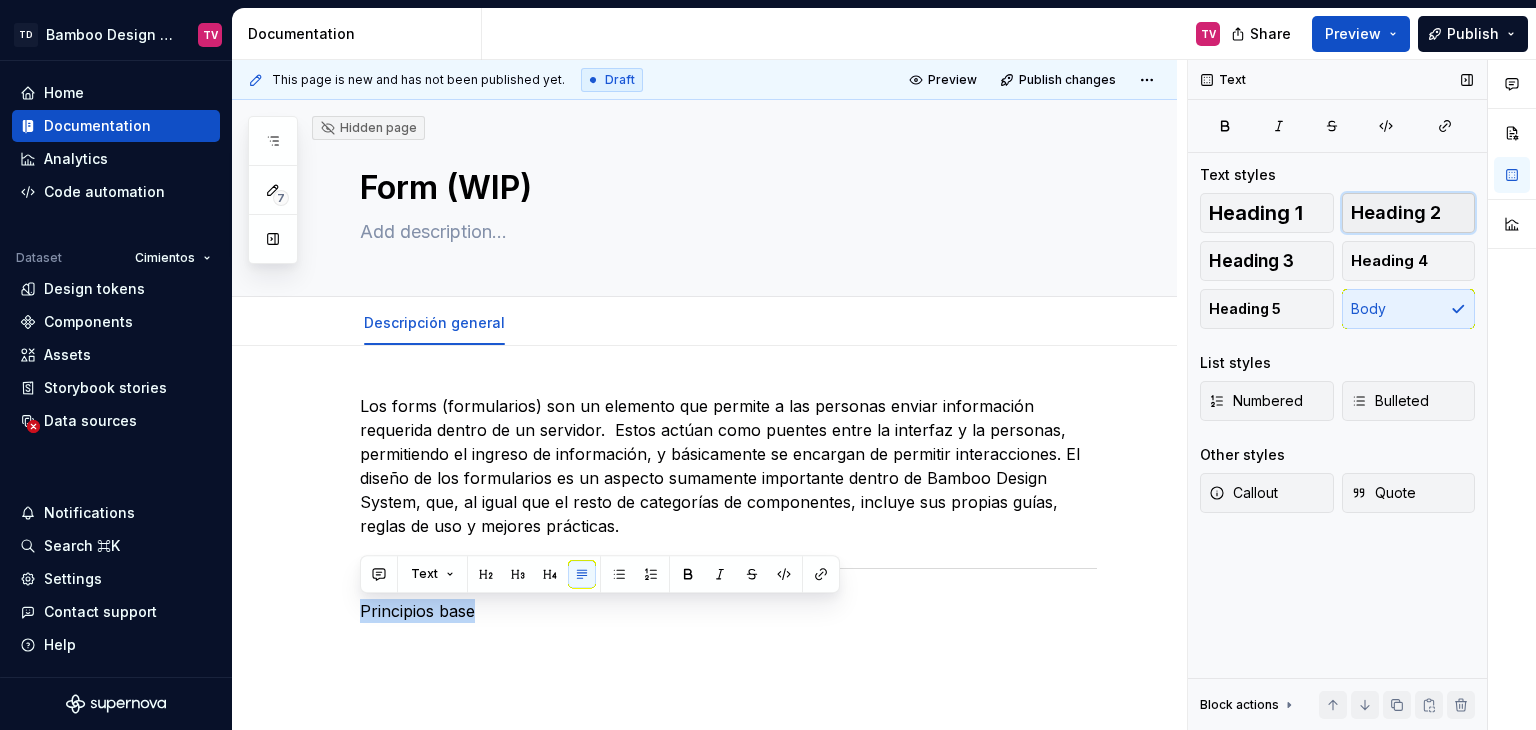 click on "Heading 2" at bounding box center [1396, 213] 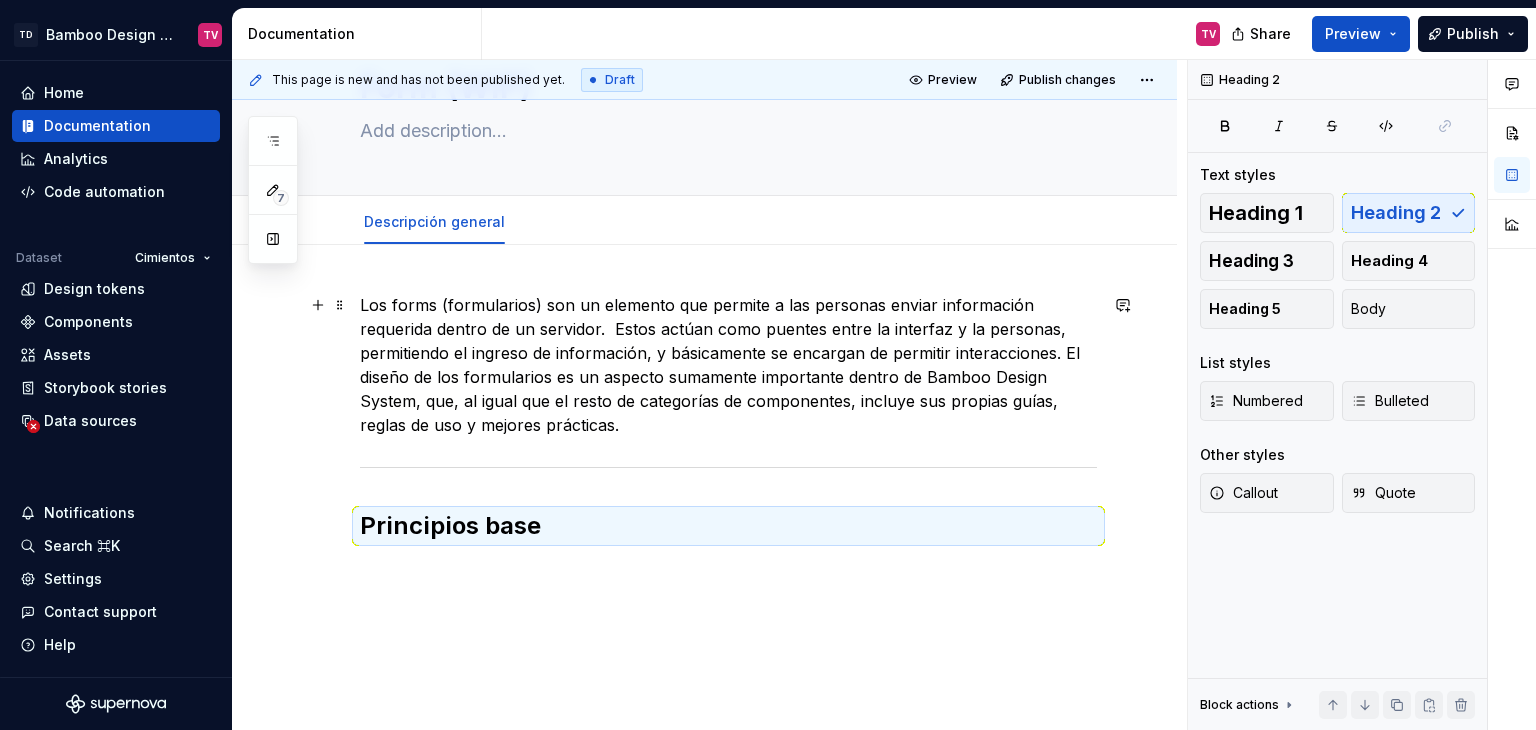 scroll, scrollTop: 196, scrollLeft: 0, axis: vertical 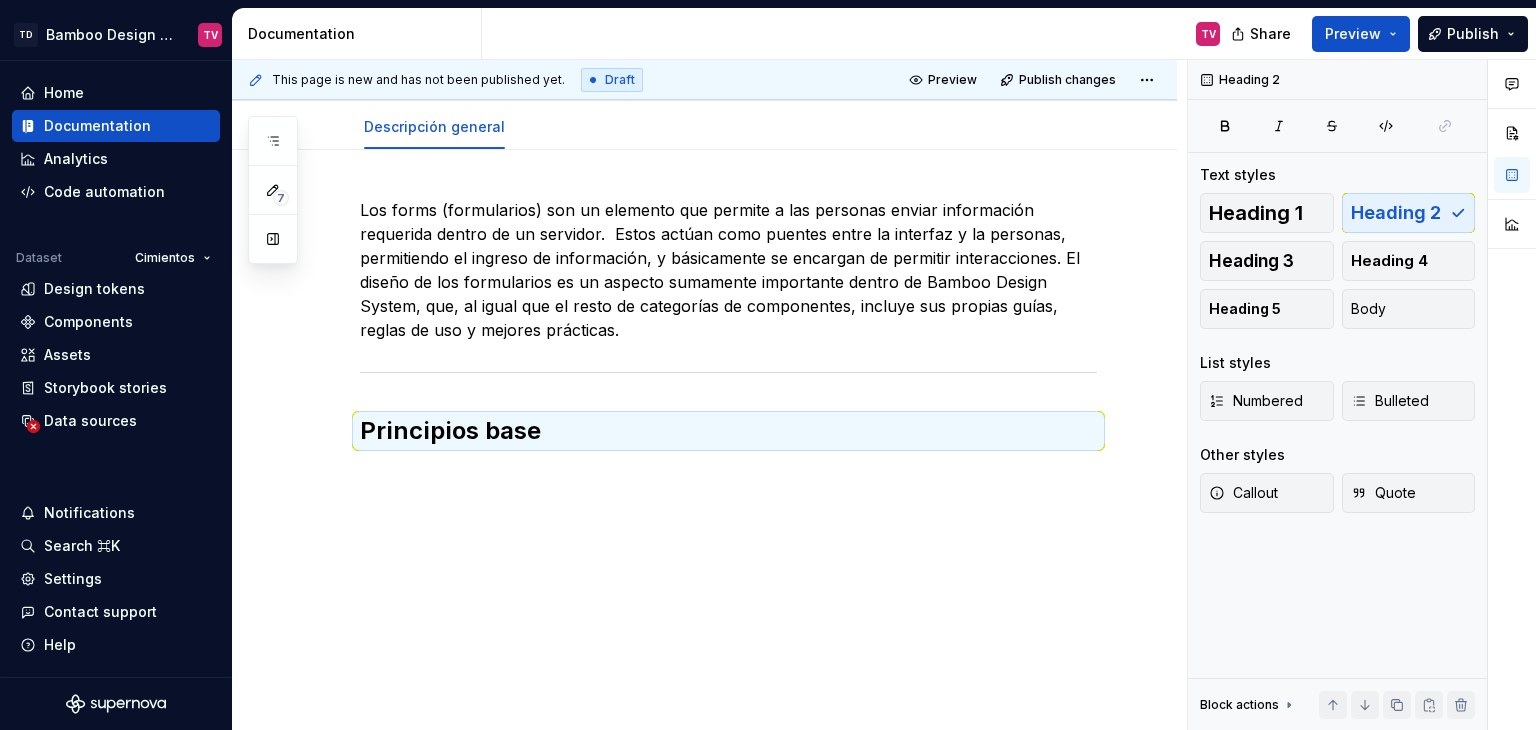 type on "*" 